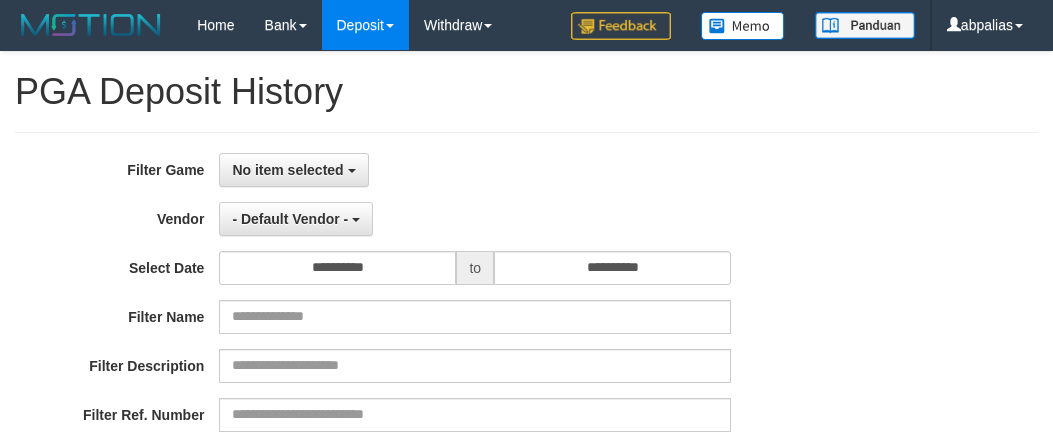 select 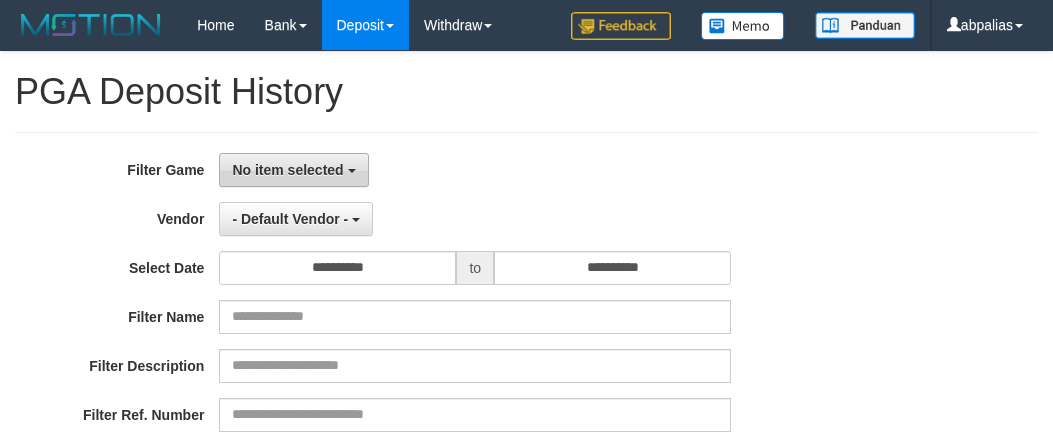 scroll, scrollTop: 0, scrollLeft: 0, axis: both 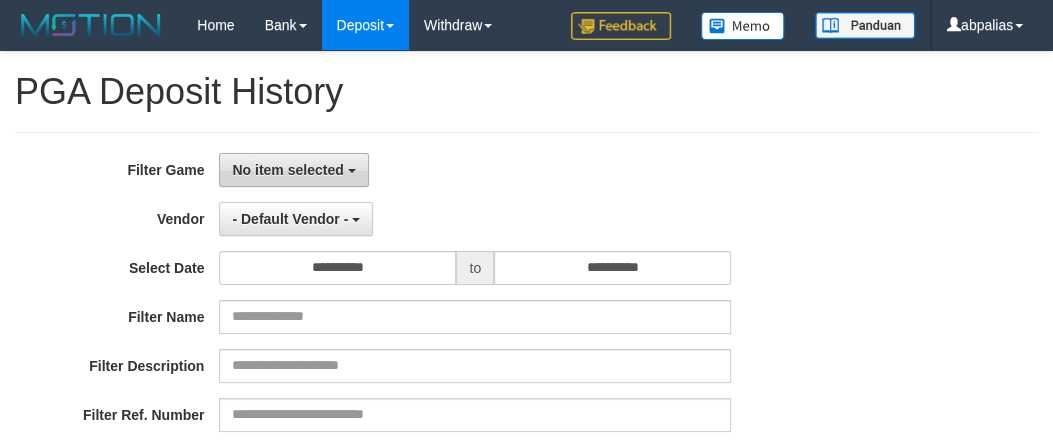 click on "No item selected" at bounding box center [287, 170] 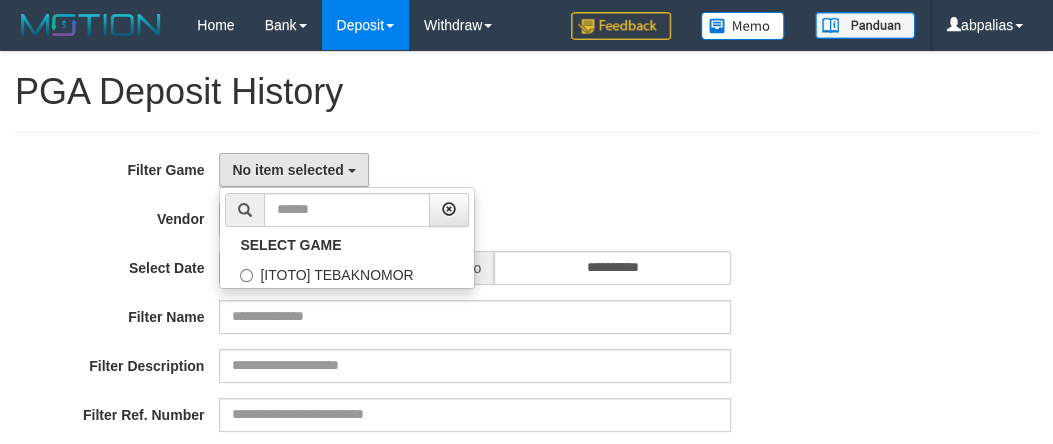click at bounding box center [526, 132] 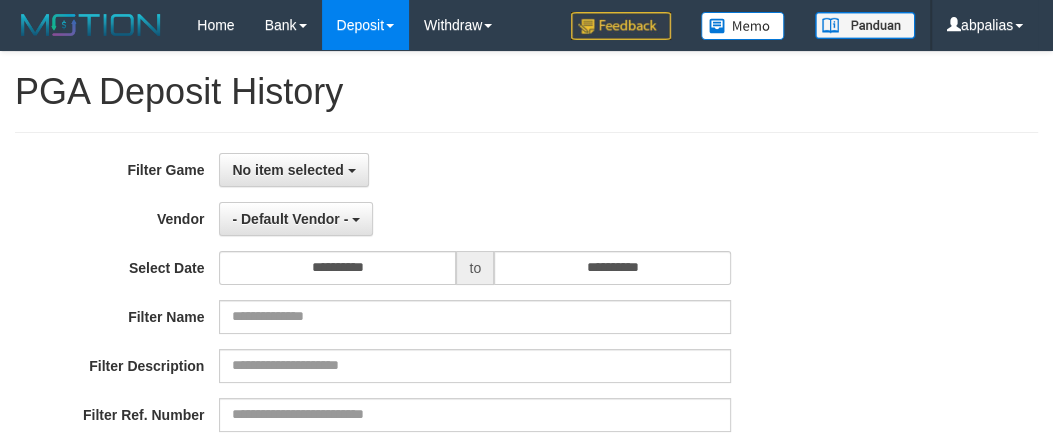 scroll, scrollTop: 429, scrollLeft: 0, axis: vertical 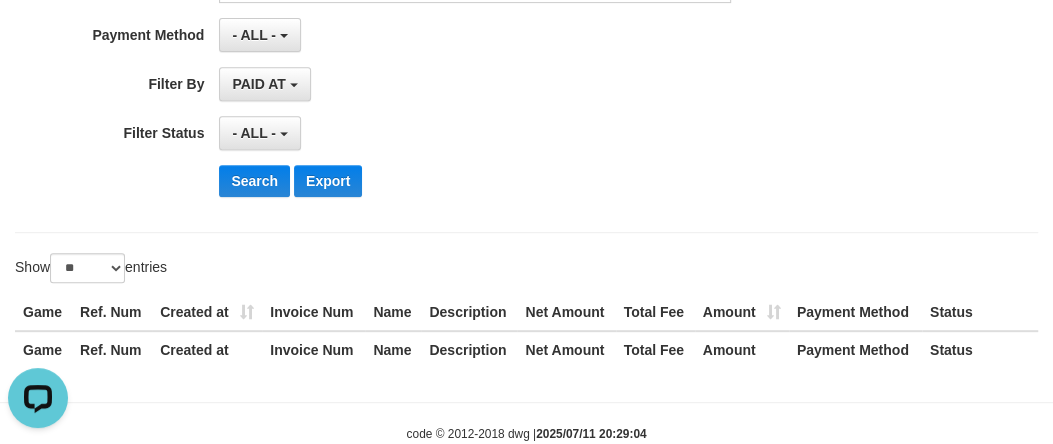 click on "- ALL -    SELECT ALL  - ALL -  SELECT STATUS
PENDING/UNPAID
PAID
CANCELED
EXPIRED" at bounding box center (475, 133) 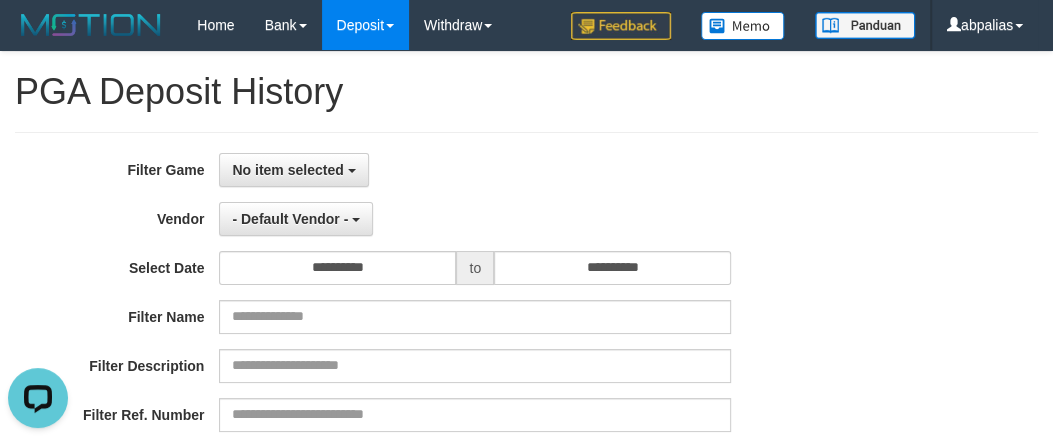 drag, startPoint x: 872, startPoint y: 229, endPoint x: 837, endPoint y: 205, distance: 42.43819 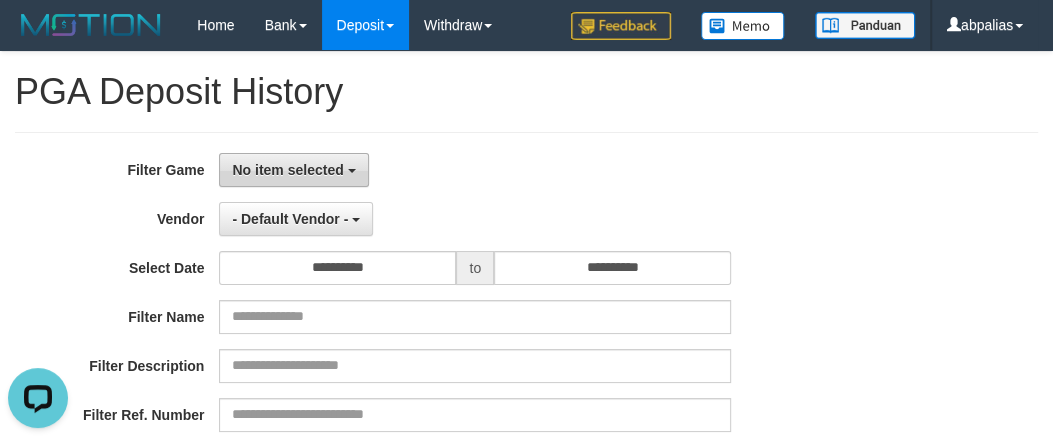 drag, startPoint x: 247, startPoint y: 152, endPoint x: 271, endPoint y: 181, distance: 37.64306 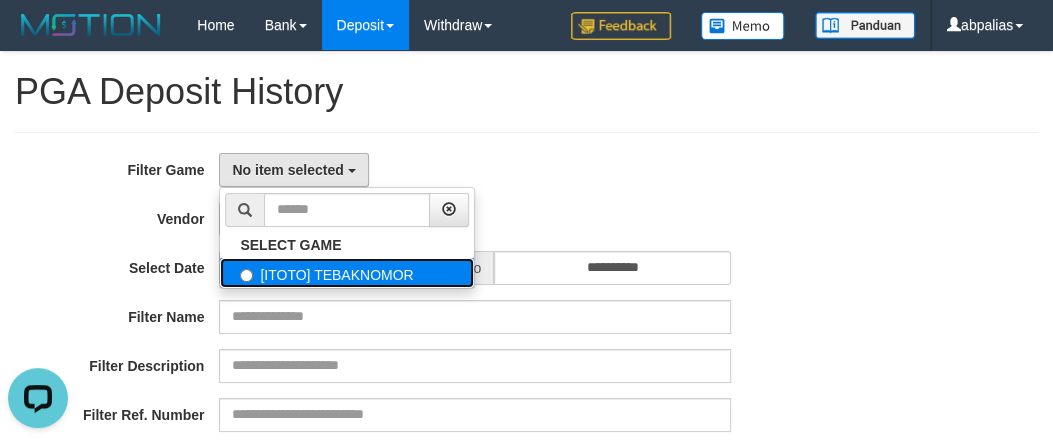 drag, startPoint x: 343, startPoint y: 277, endPoint x: 321, endPoint y: 253, distance: 32.55764 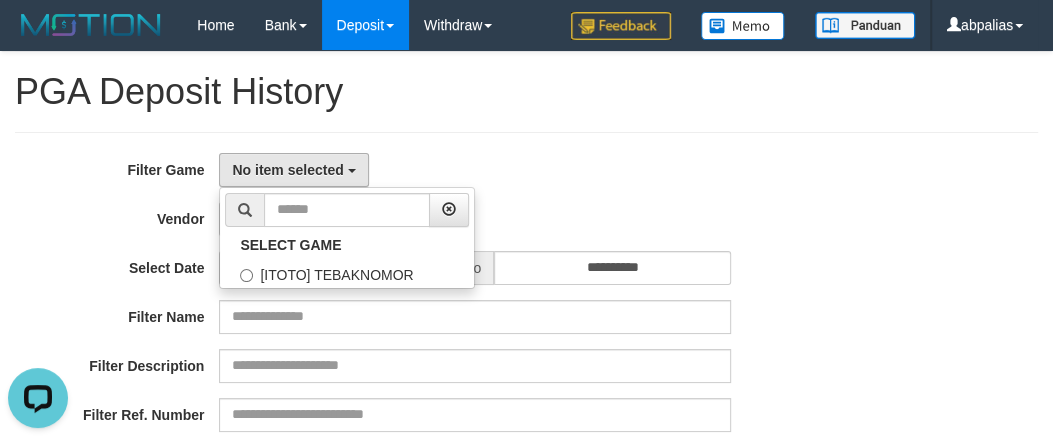 select on "***" 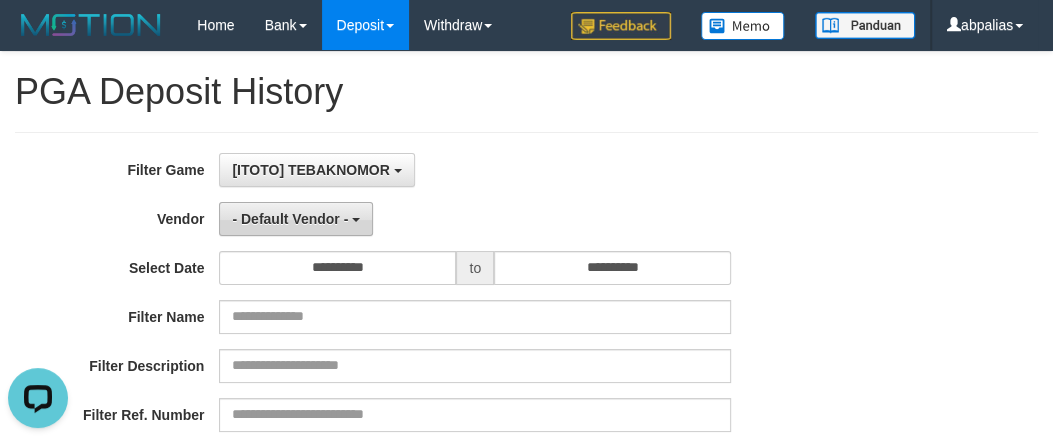 click on "- Default Vendor -" at bounding box center (296, 219) 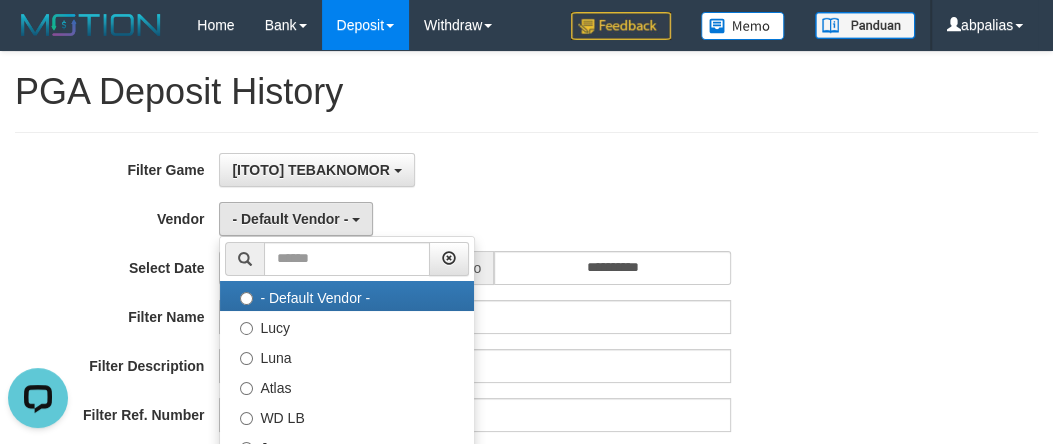 click on "[ITOTO] TEBAKNOMOR
SELECT GAME
[ITOTO] TEBAKNOMOR" at bounding box center [475, 170] 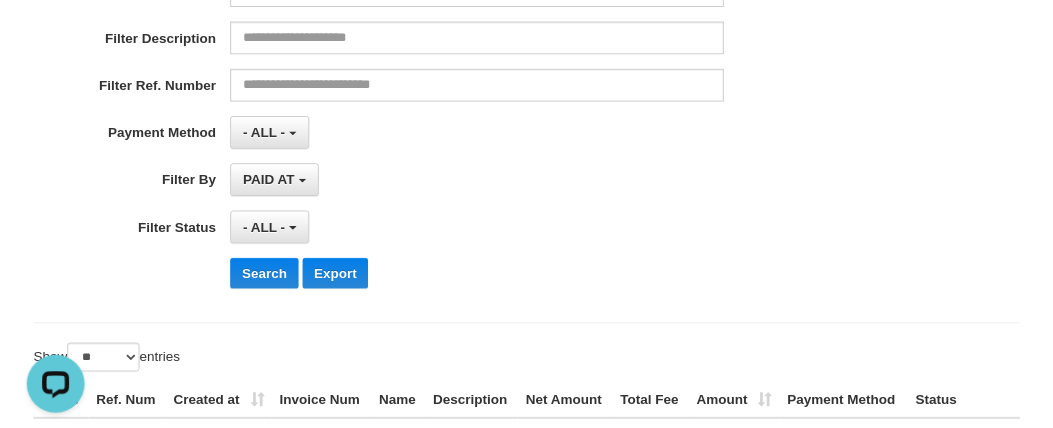 scroll, scrollTop: 454, scrollLeft: 0, axis: vertical 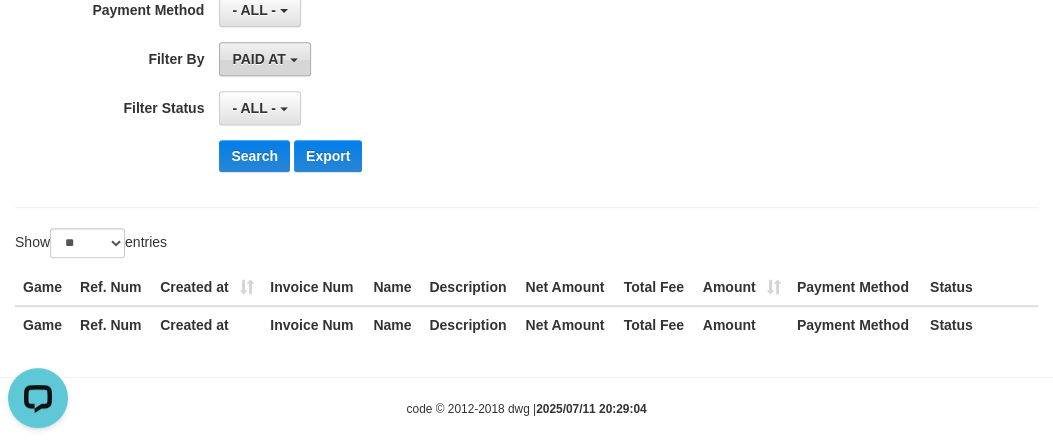 click on "PAID AT" at bounding box center [258, 59] 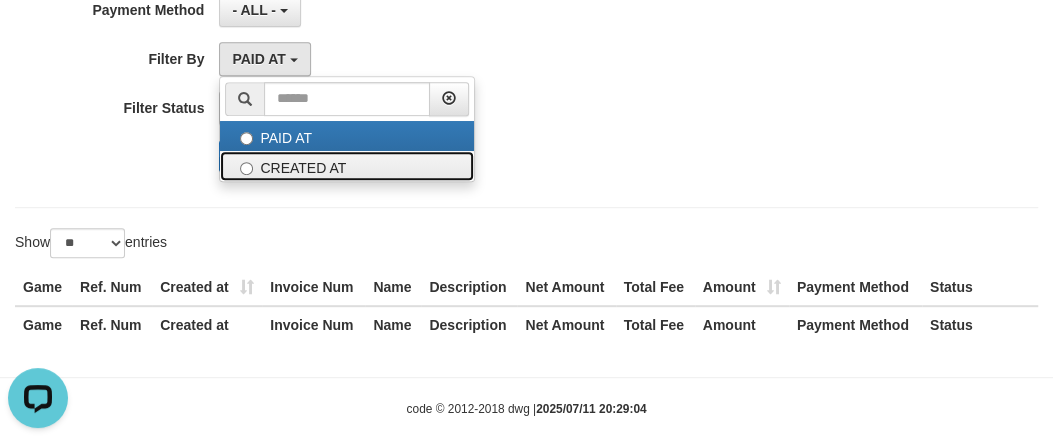 click on "CREATED AT" at bounding box center (347, 166) 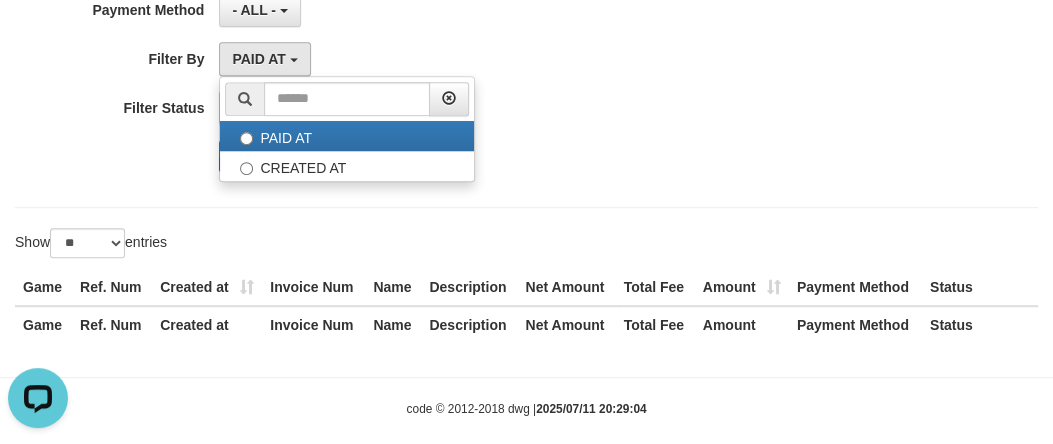 select on "*" 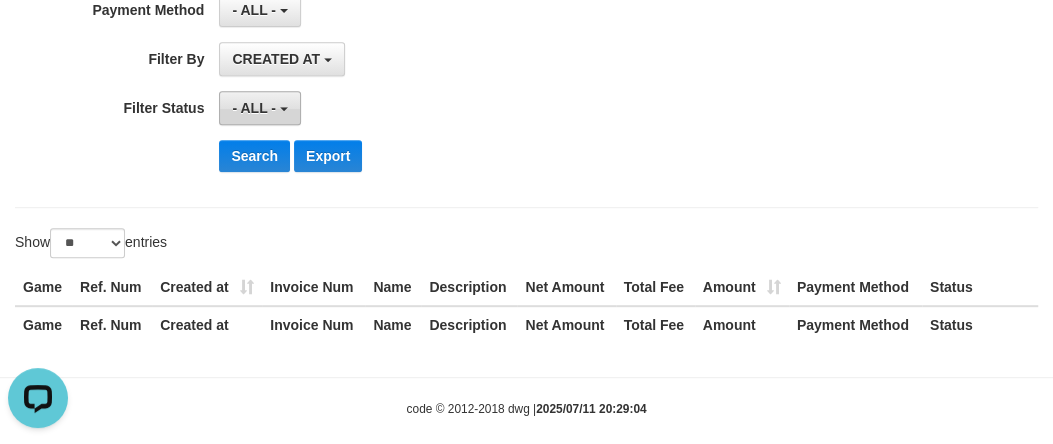 click on "- ALL -" at bounding box center (254, 108) 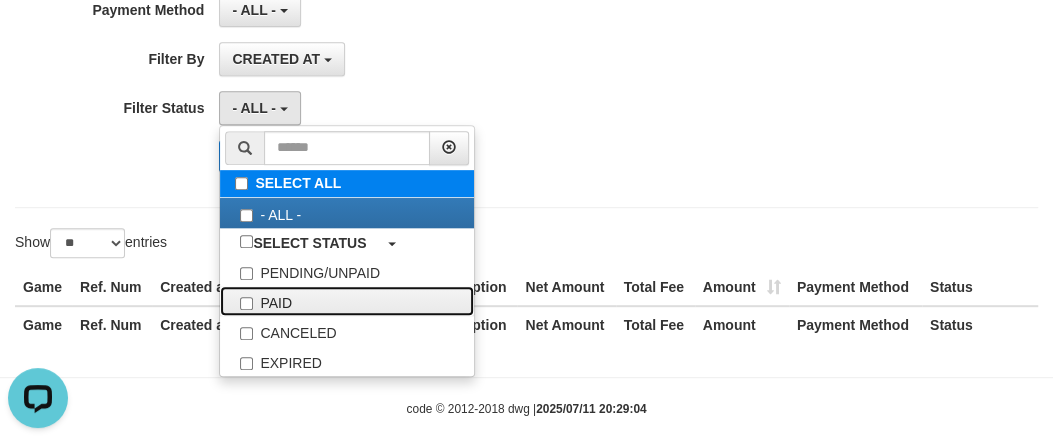 drag, startPoint x: 265, startPoint y: 290, endPoint x: 315, endPoint y: 190, distance: 111.8034 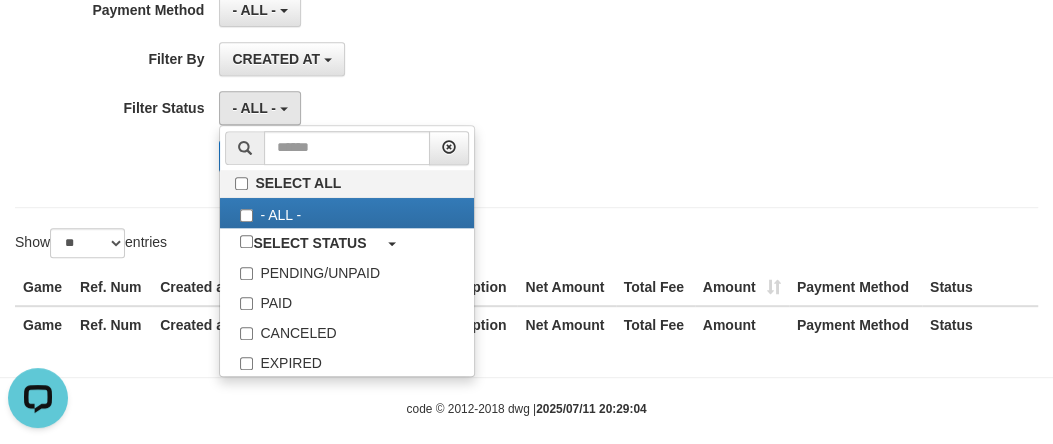 click on "- ALL -    SELECT ALL  - ALL -  SELECT STATUS
PENDING/UNPAID
PAID
CANCELED
EXPIRED" at bounding box center (475, 108) 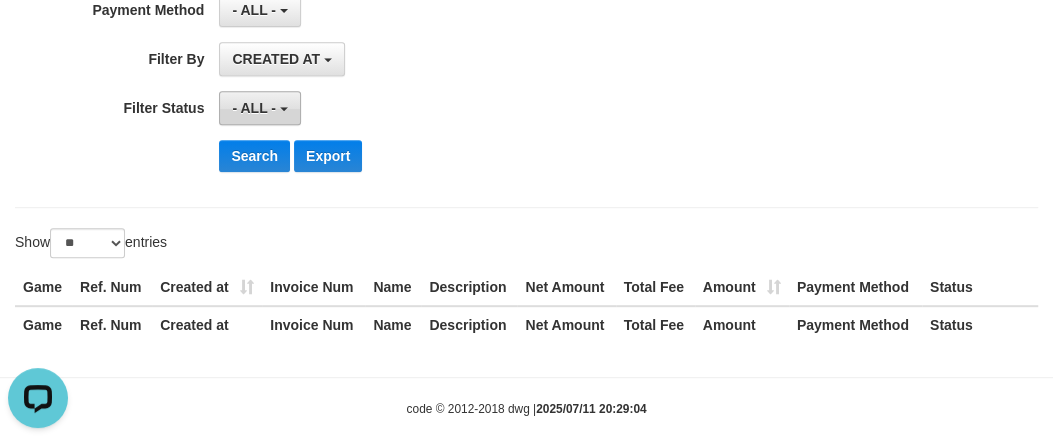 click on "- ALL -" at bounding box center (259, 108) 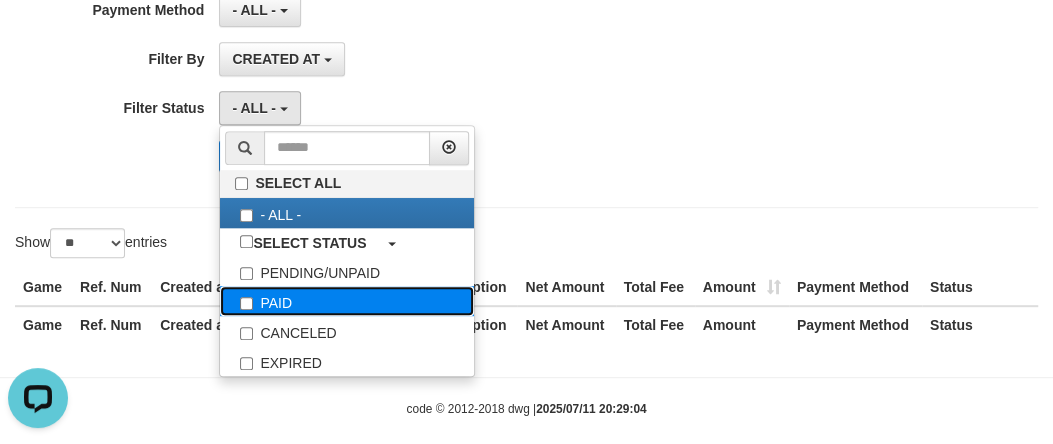 click on "PAID" at bounding box center (347, 301) 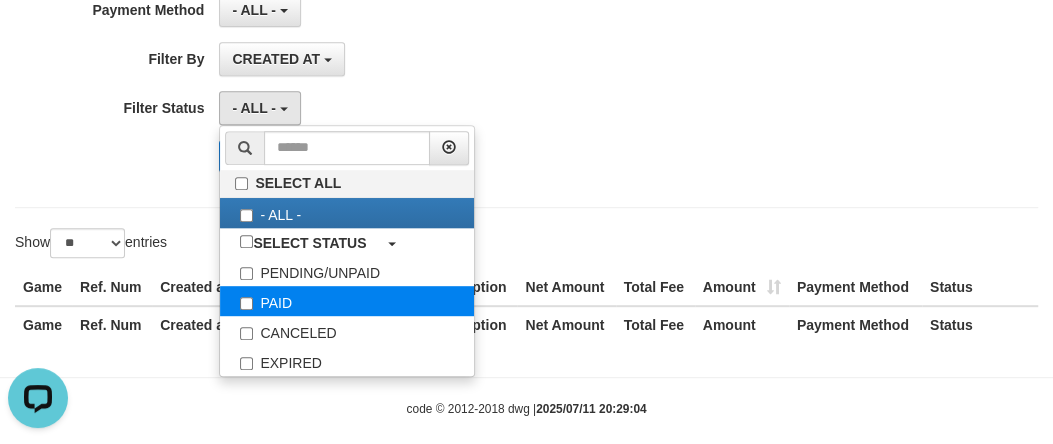 select on "*" 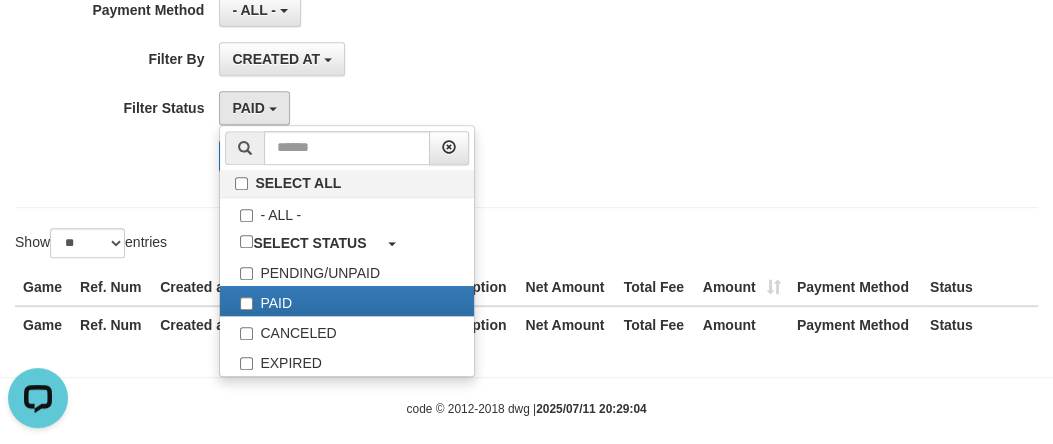click on "PAID								    SELECT ALL  - ALL -  SELECT STATUS
PENDING/UNPAID
PAID
CANCELED
EXPIRED" at bounding box center [475, 108] 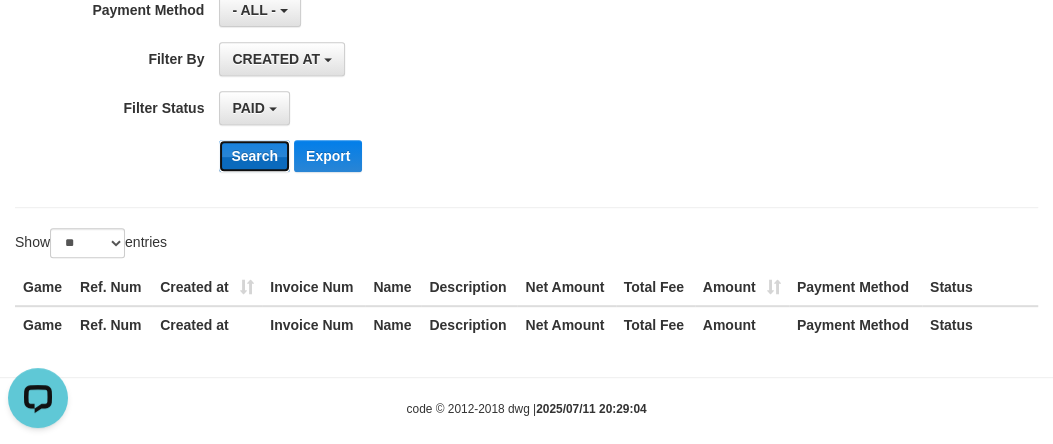 click on "Search" at bounding box center (254, 156) 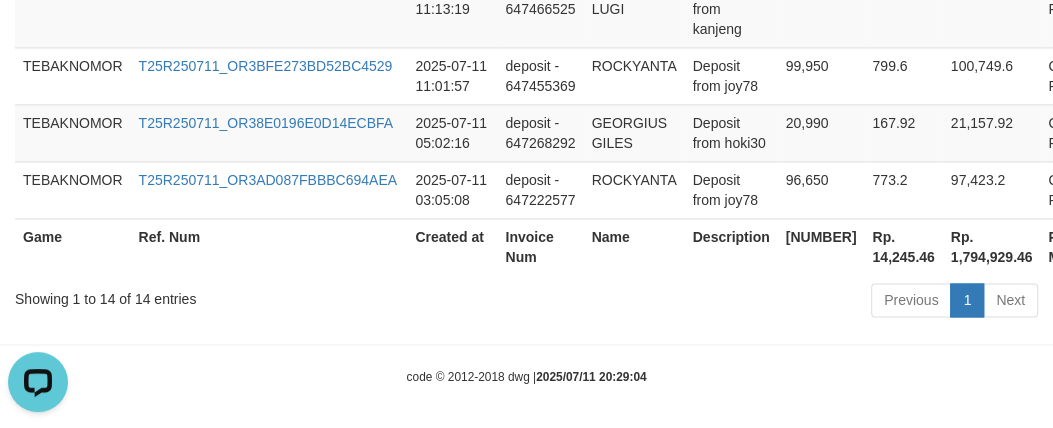 scroll, scrollTop: 1563, scrollLeft: 0, axis: vertical 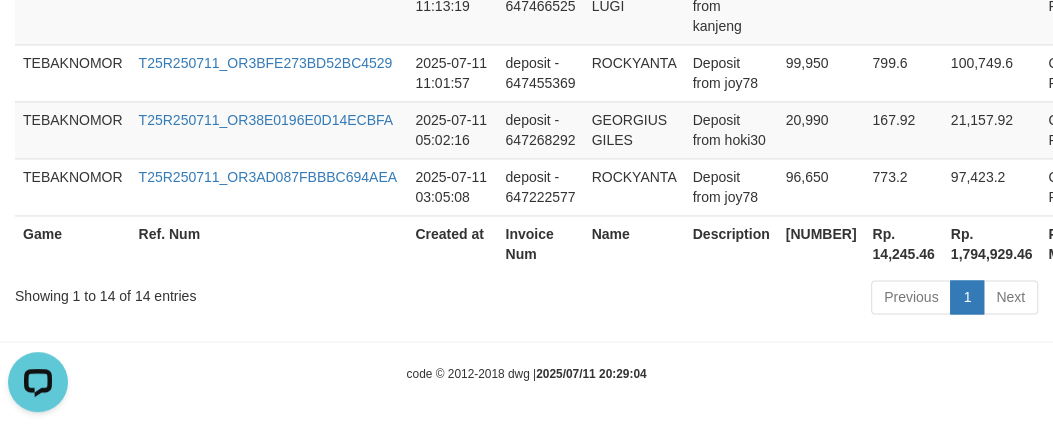 click on "[NUMBER]" at bounding box center (821, 243) 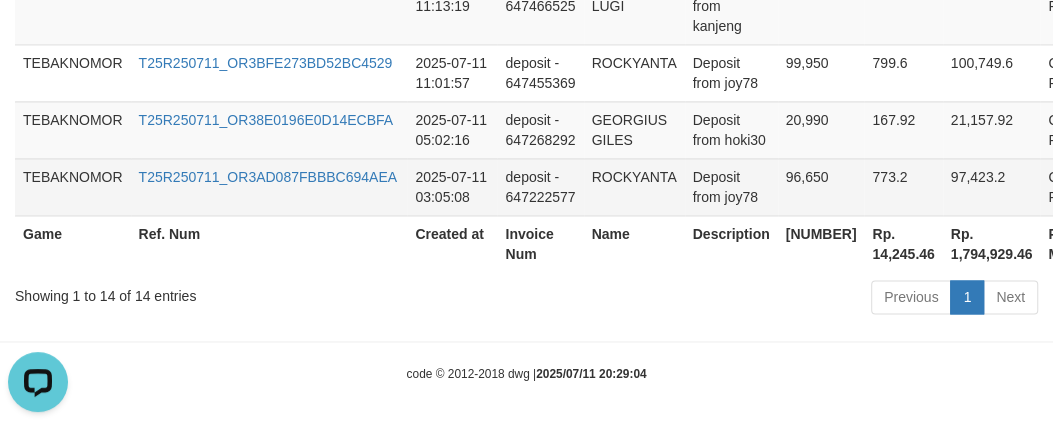drag, startPoint x: 666, startPoint y: 148, endPoint x: 656, endPoint y: 154, distance: 11.661903 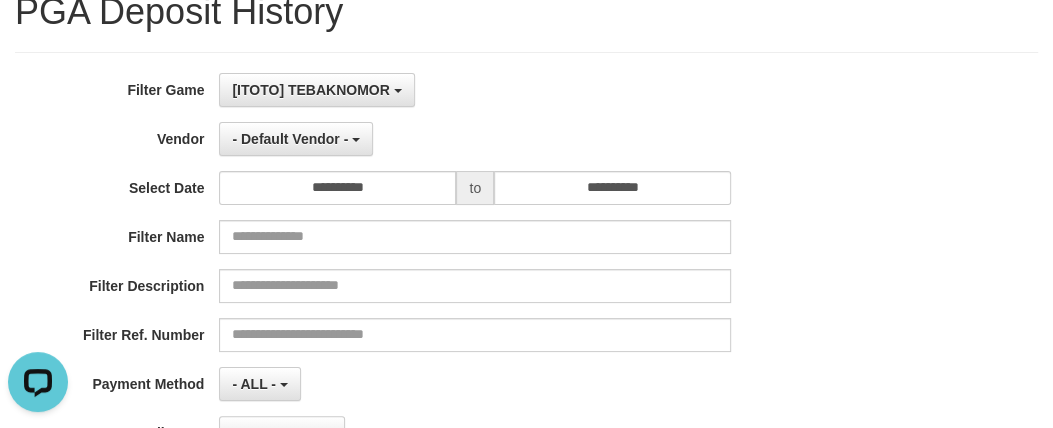 scroll, scrollTop: 0, scrollLeft: 0, axis: both 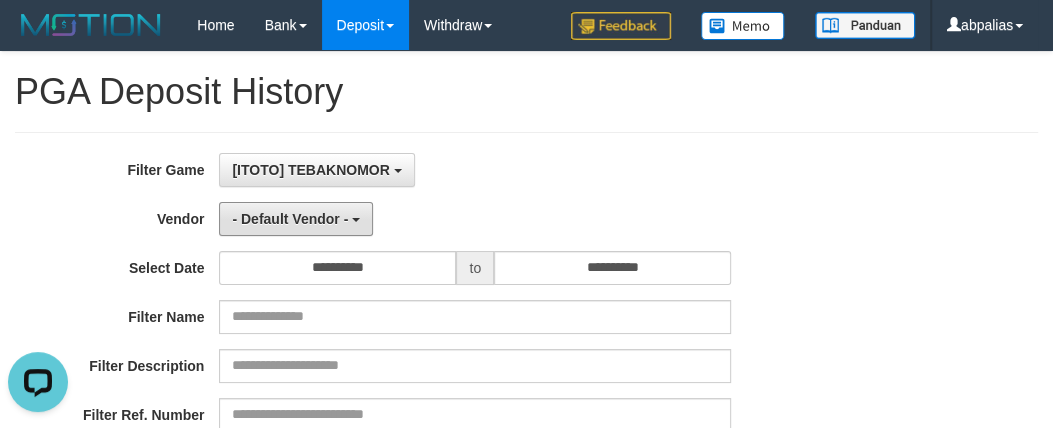 drag, startPoint x: 293, startPoint y: 217, endPoint x: 293, endPoint y: 235, distance: 18 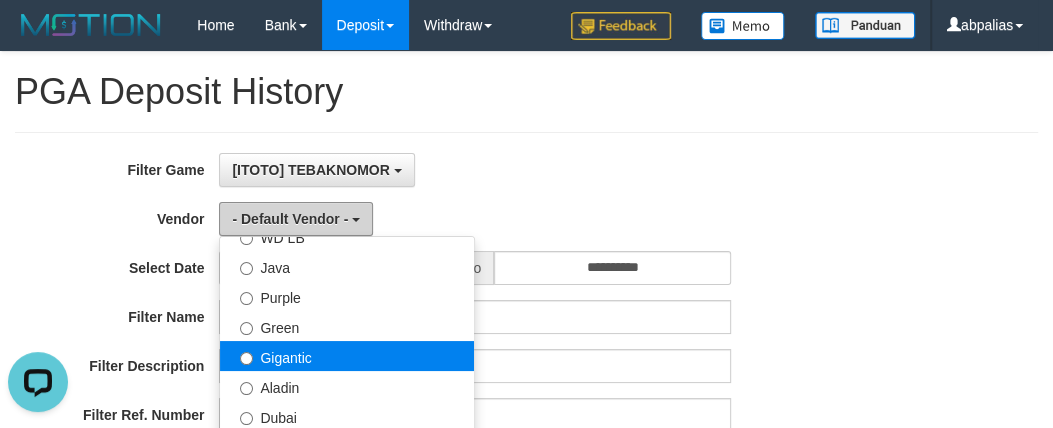 scroll, scrollTop: 181, scrollLeft: 0, axis: vertical 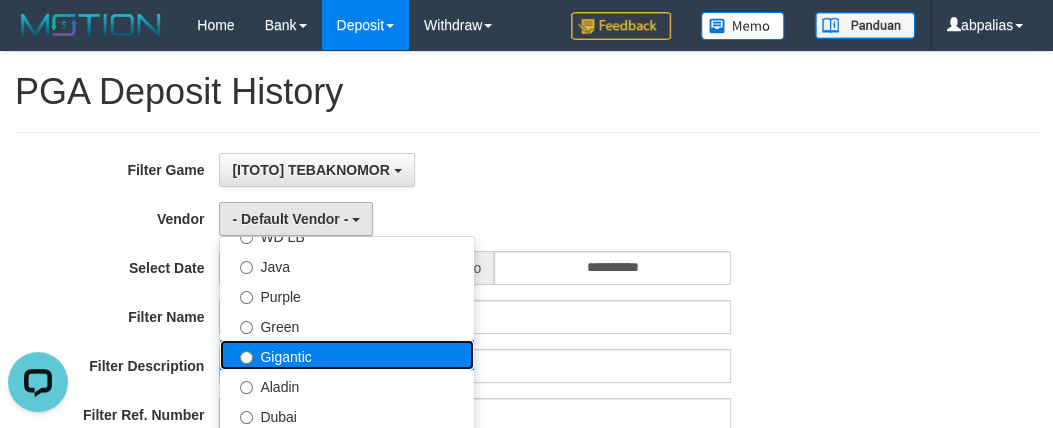 click on "Gigantic" at bounding box center [347, 355] 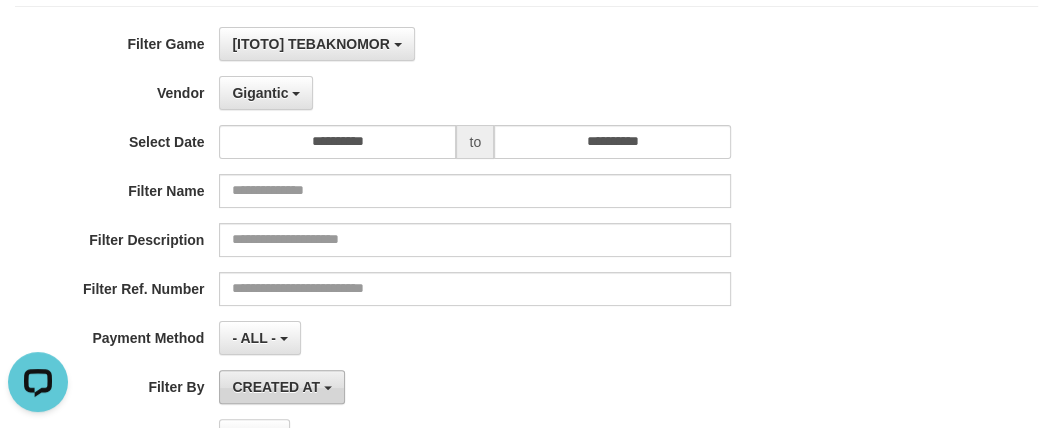 scroll, scrollTop: 272, scrollLeft: 0, axis: vertical 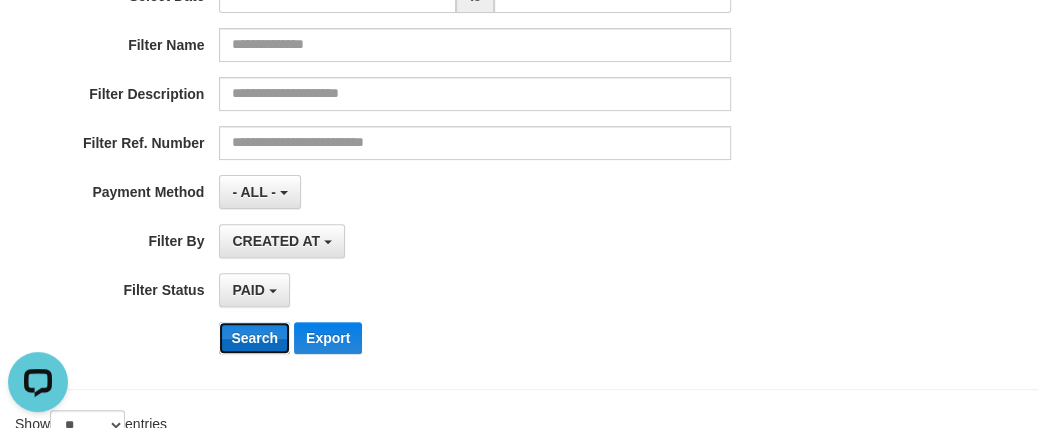 click on "Search" at bounding box center (254, 338) 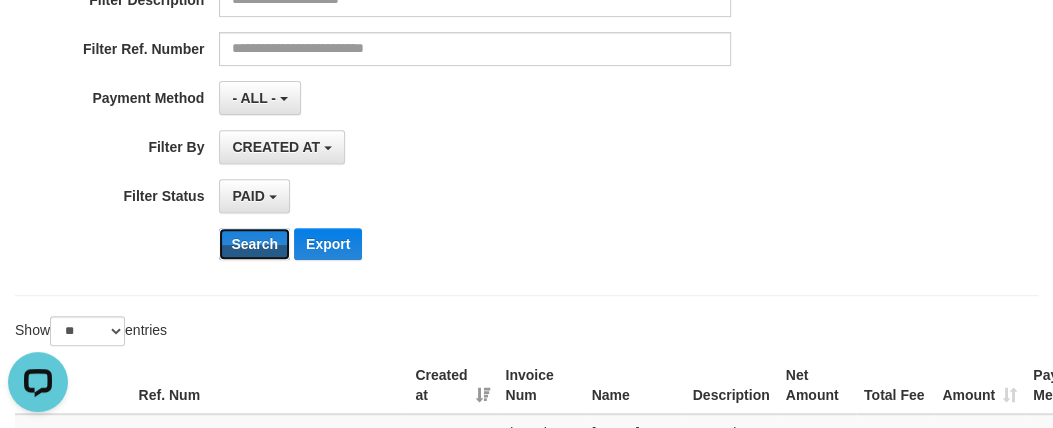 scroll, scrollTop: 454, scrollLeft: 0, axis: vertical 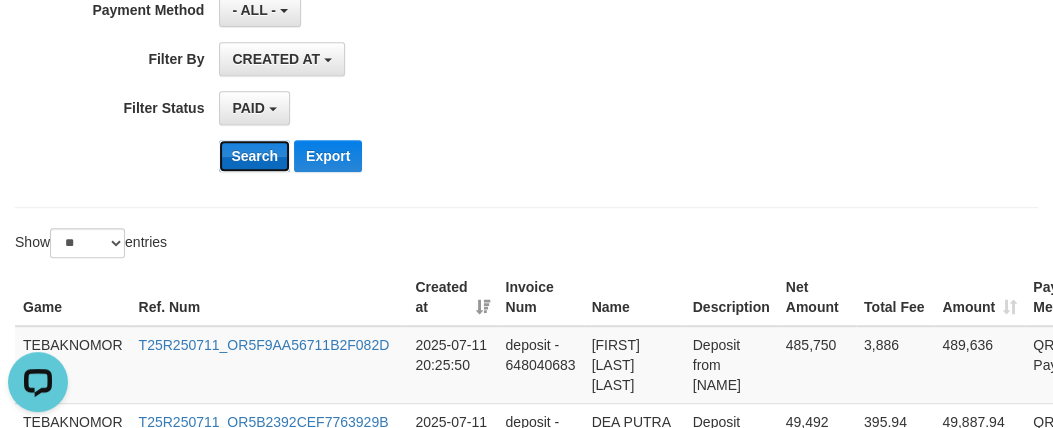 click on "Search" at bounding box center [254, 156] 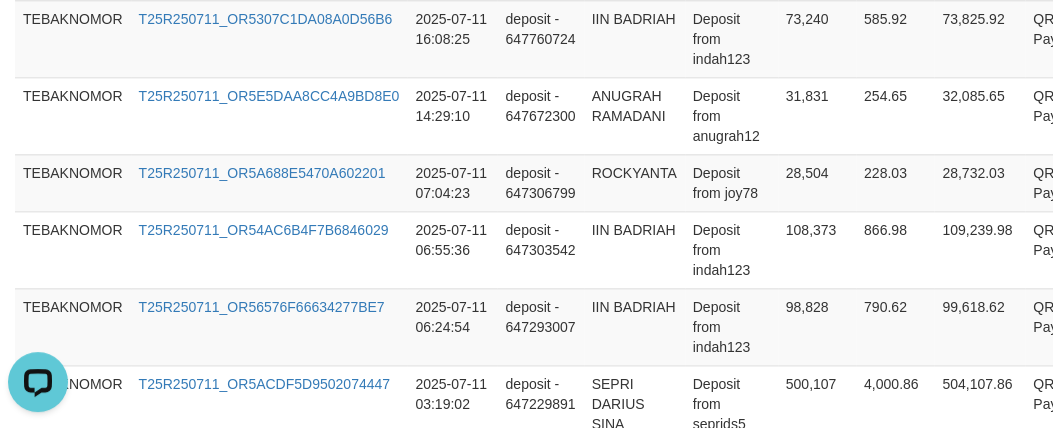 scroll, scrollTop: 1430, scrollLeft: 0, axis: vertical 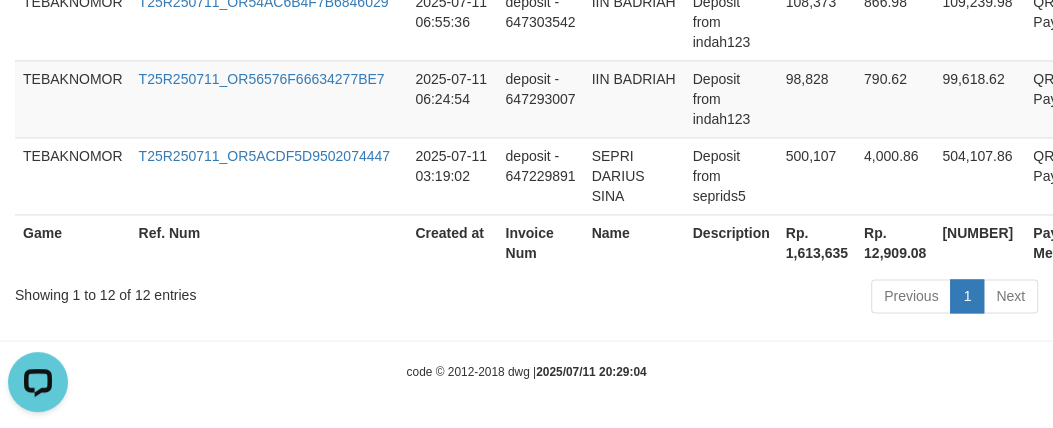 drag, startPoint x: 785, startPoint y: 254, endPoint x: 799, endPoint y: 253, distance: 14.035668 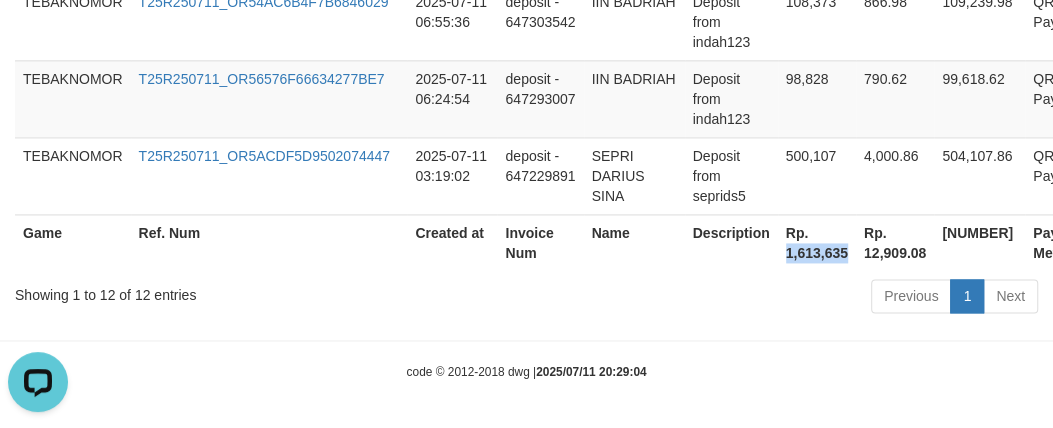 click on "Rp. 1,613,635" at bounding box center (817, 242) 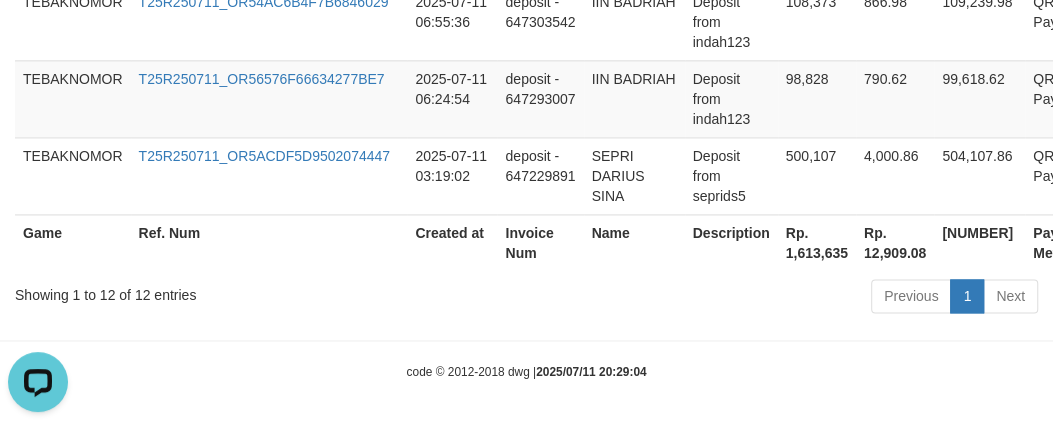click on "Previous 1 Next" at bounding box center [746, 298] 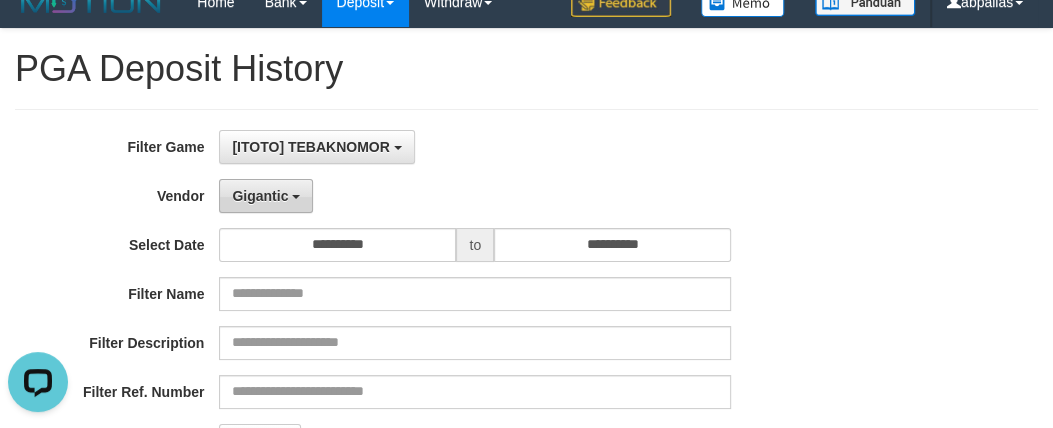 scroll, scrollTop: 0, scrollLeft: 0, axis: both 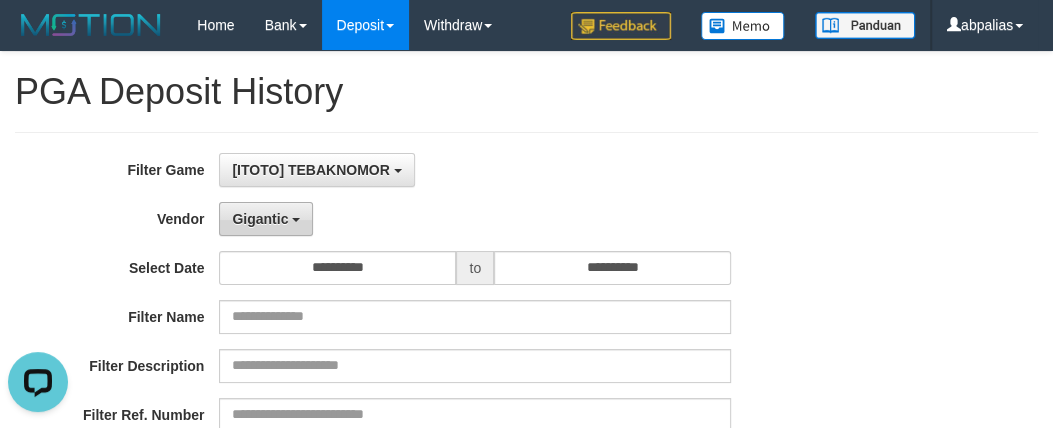 click on "Gigantic" at bounding box center (266, 219) 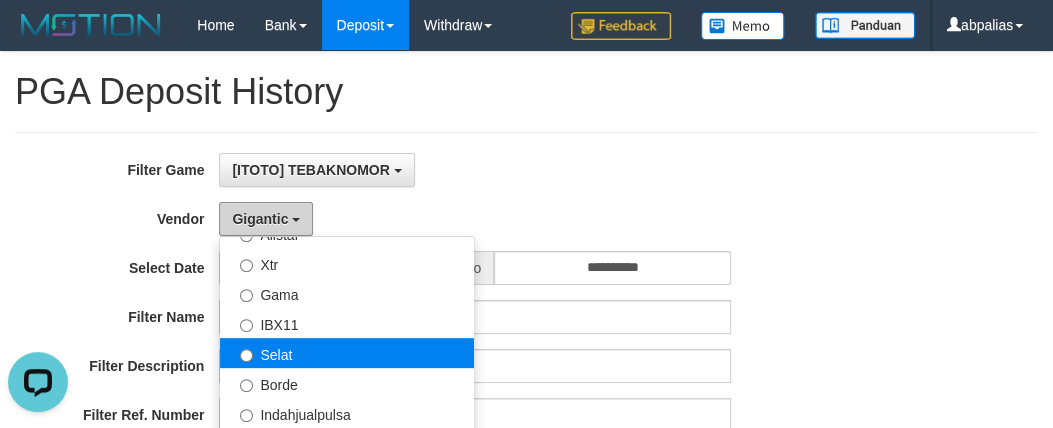 scroll, scrollTop: 545, scrollLeft: 0, axis: vertical 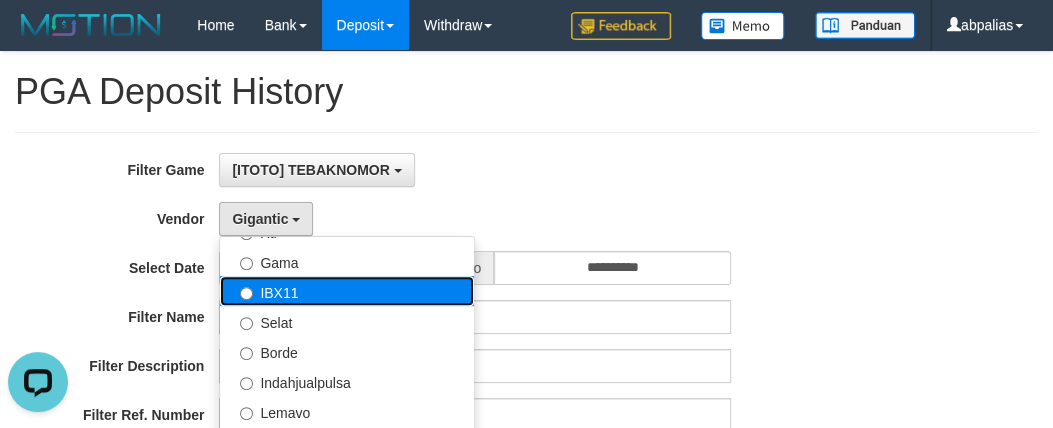 click on "IBX11" at bounding box center (347, 291) 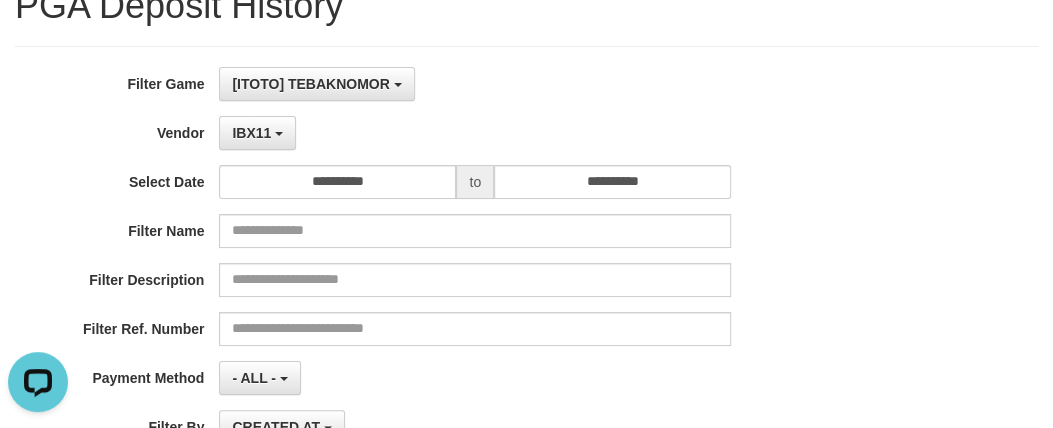 scroll, scrollTop: 454, scrollLeft: 0, axis: vertical 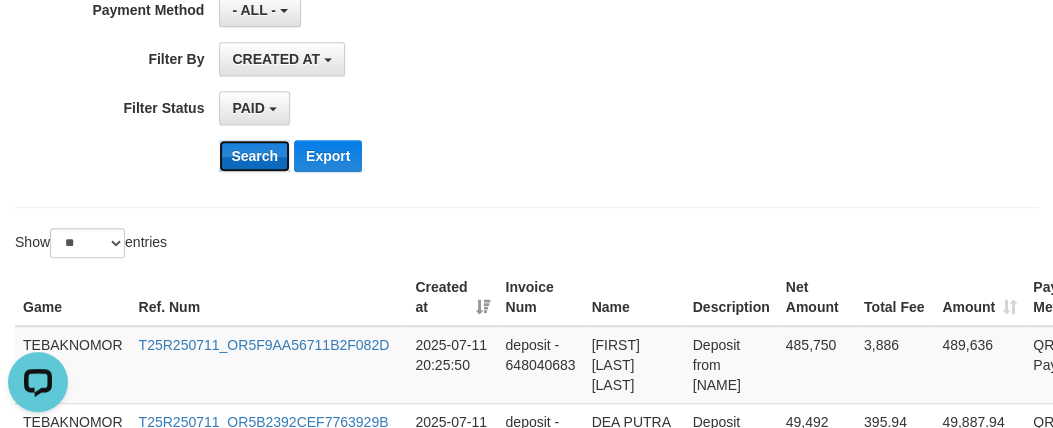 click on "Search" at bounding box center [254, 156] 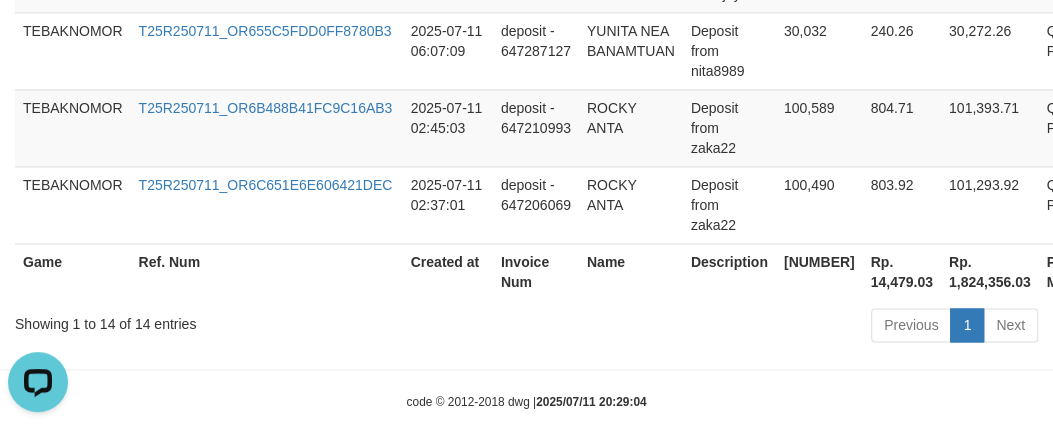 scroll, scrollTop: 1623, scrollLeft: 0, axis: vertical 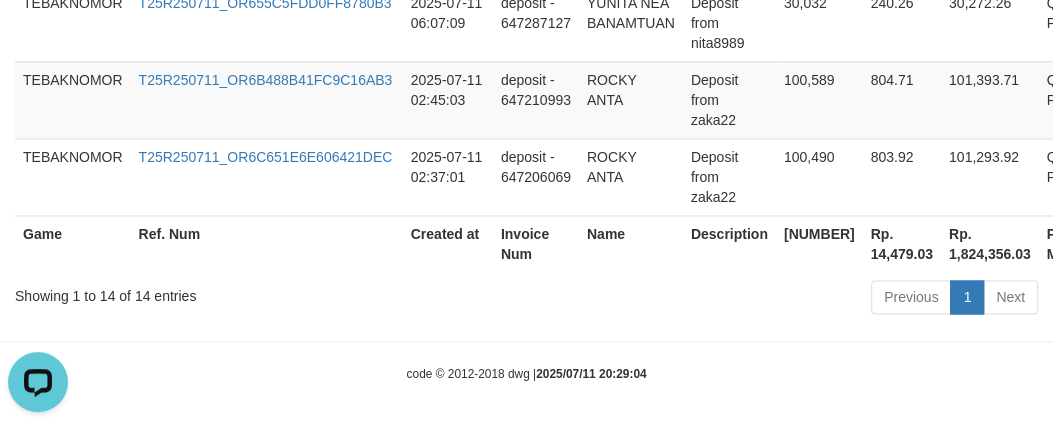 click on "[NUMBER]" at bounding box center (819, 243) 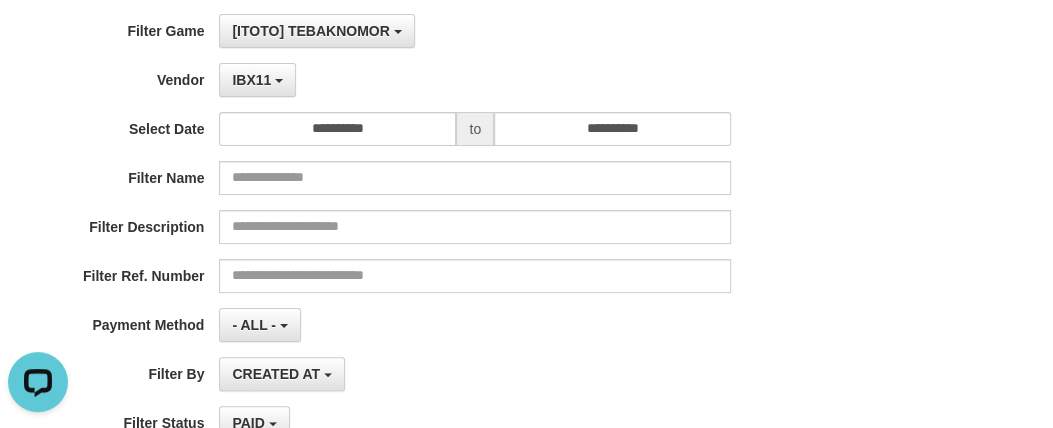 scroll, scrollTop: 0, scrollLeft: 0, axis: both 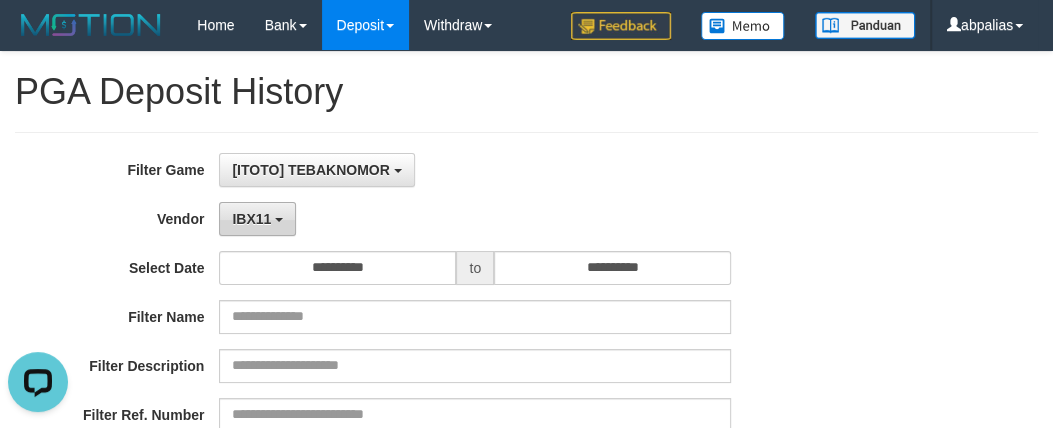click on "IBX11" at bounding box center [257, 219] 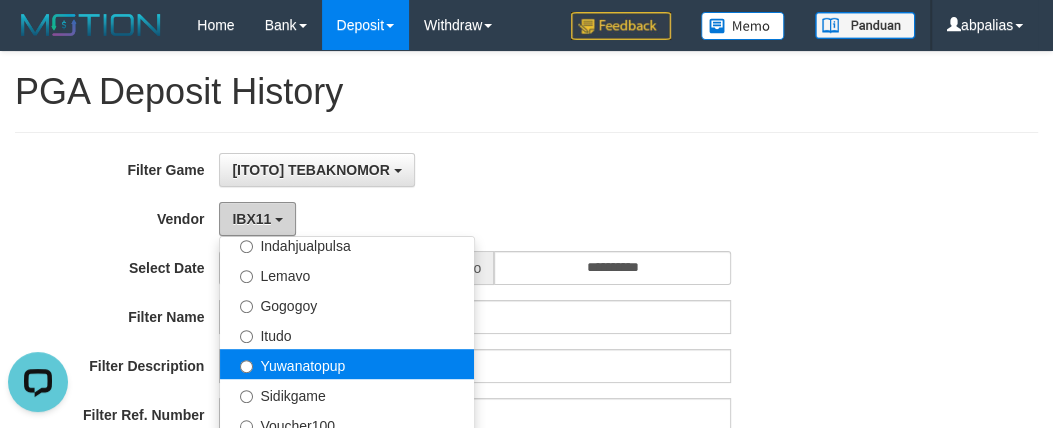 scroll, scrollTop: 685, scrollLeft: 0, axis: vertical 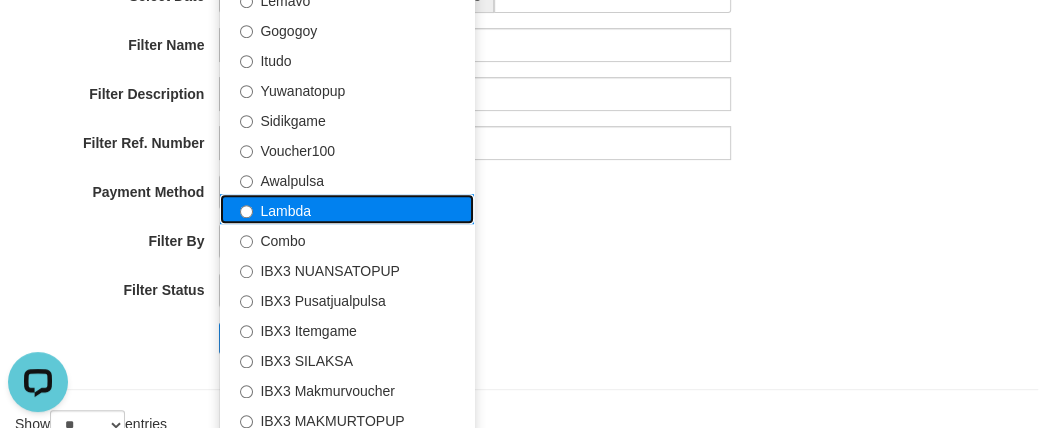 click on "Lambda" at bounding box center (347, 209) 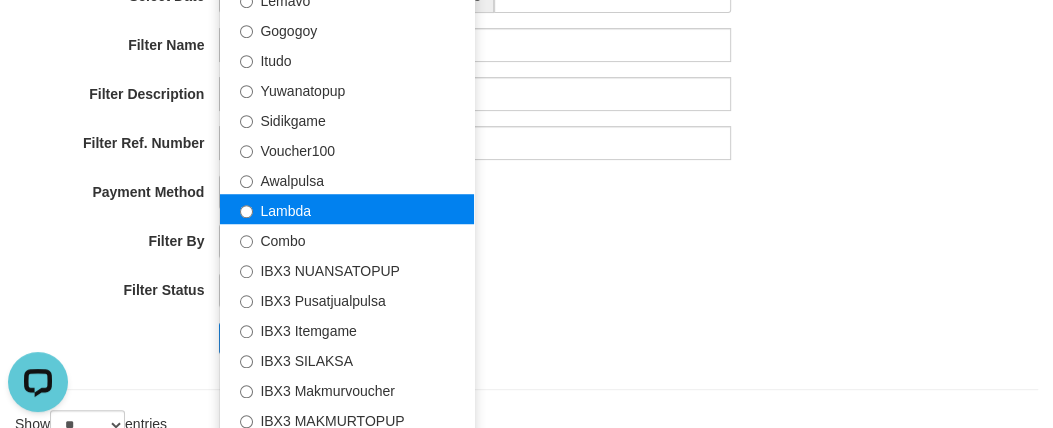 select on "**********" 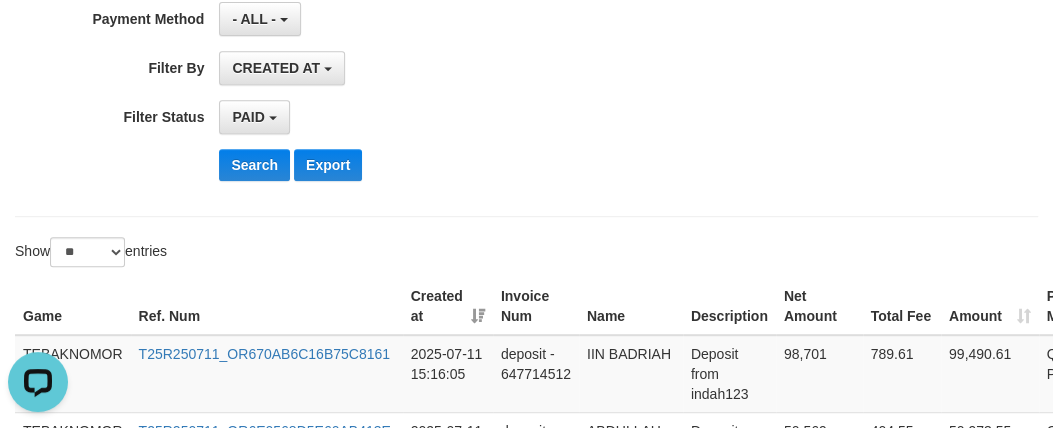 scroll, scrollTop: 545, scrollLeft: 0, axis: vertical 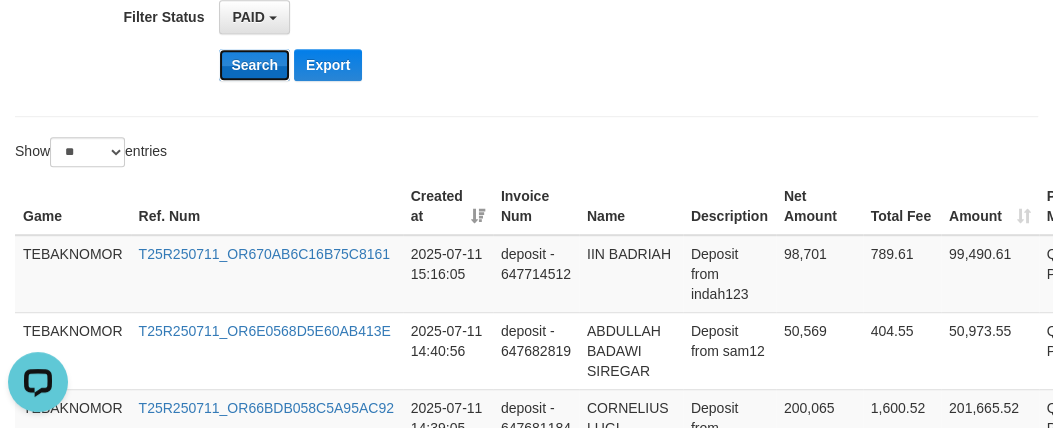 click on "Search" at bounding box center [254, 65] 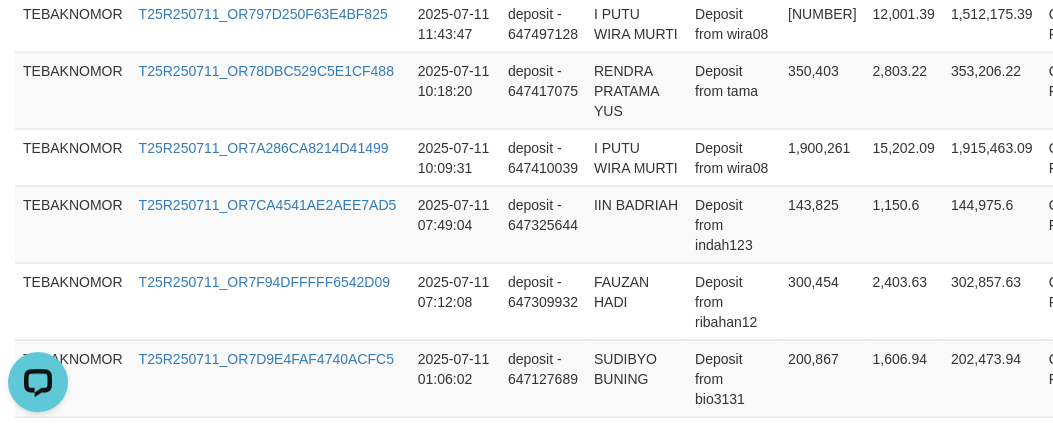 scroll, scrollTop: 2142, scrollLeft: 0, axis: vertical 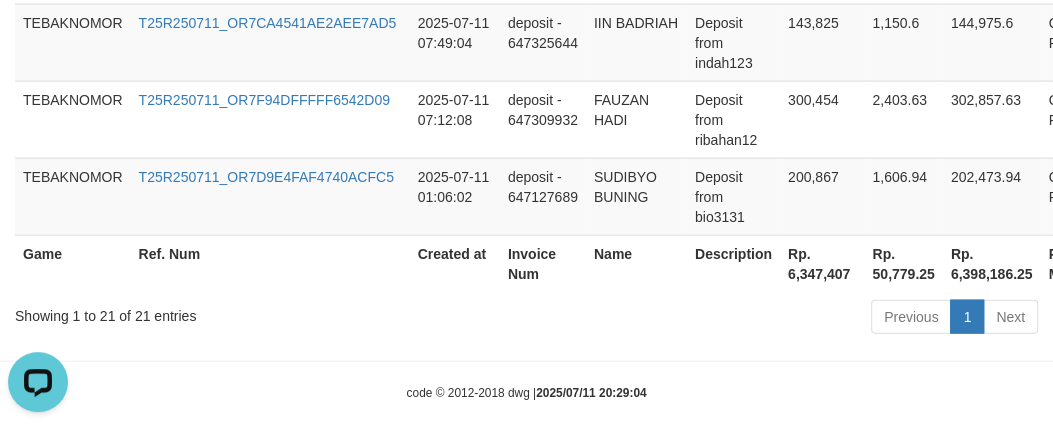 click on "Rp. 6,347,407" at bounding box center (822, 263) 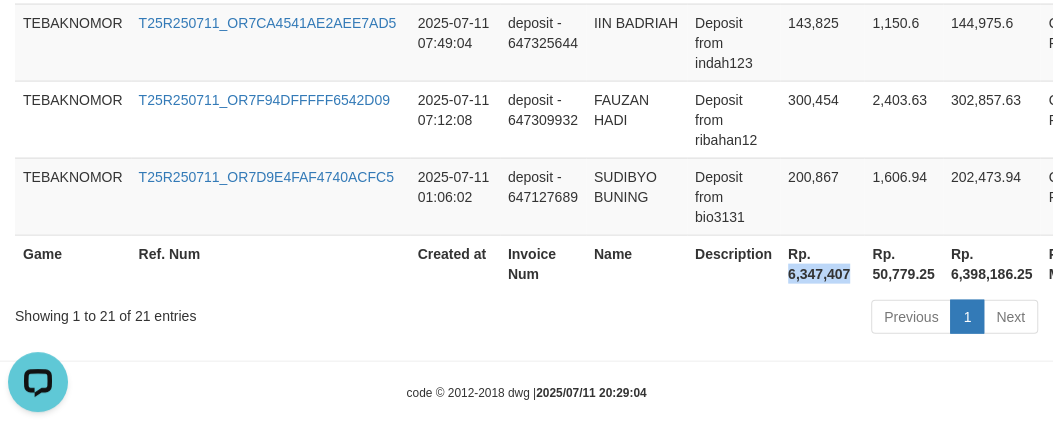 click on "Rp. 6,347,407" at bounding box center [822, 263] 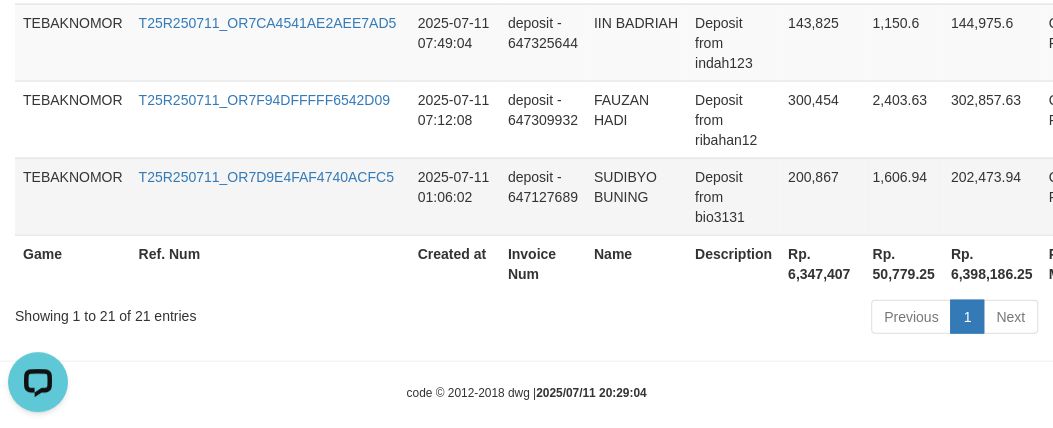 click on "Deposit from bio3131" at bounding box center [733, 196] 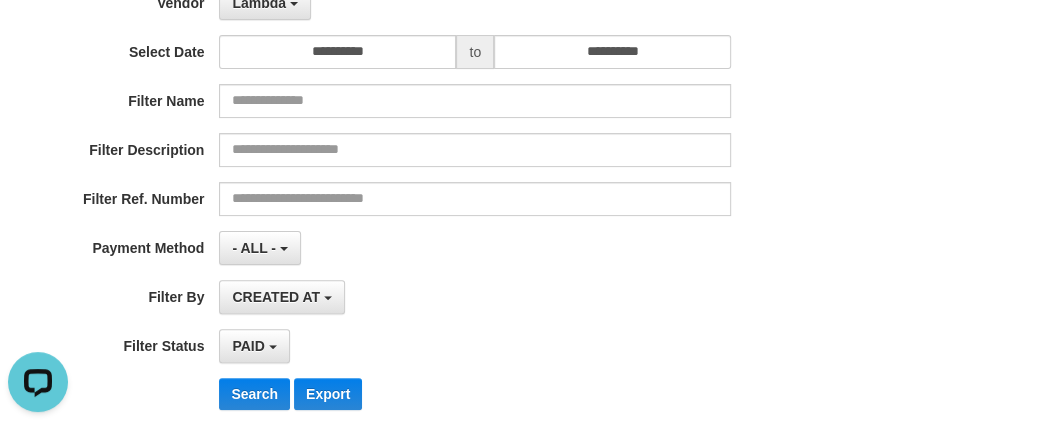 scroll, scrollTop: 0, scrollLeft: 0, axis: both 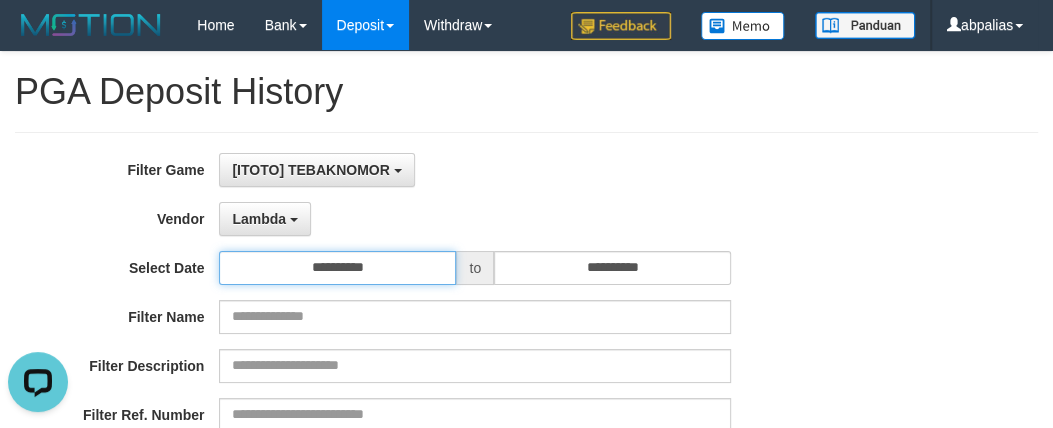 click on "**********" at bounding box center (337, 268) 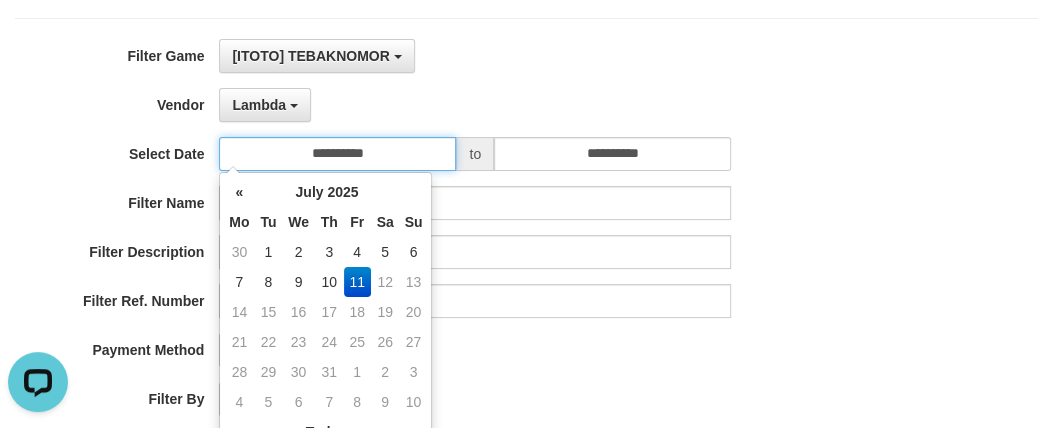 scroll, scrollTop: 181, scrollLeft: 0, axis: vertical 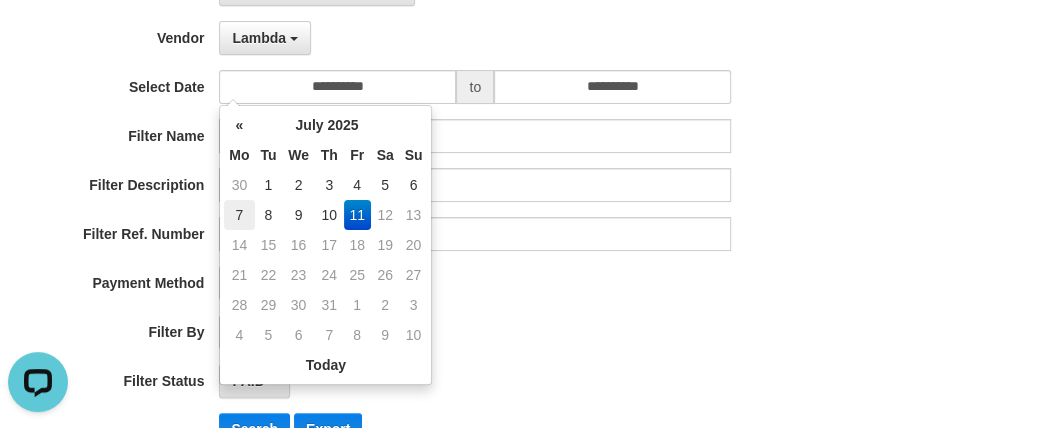 click on "7" at bounding box center (239, 215) 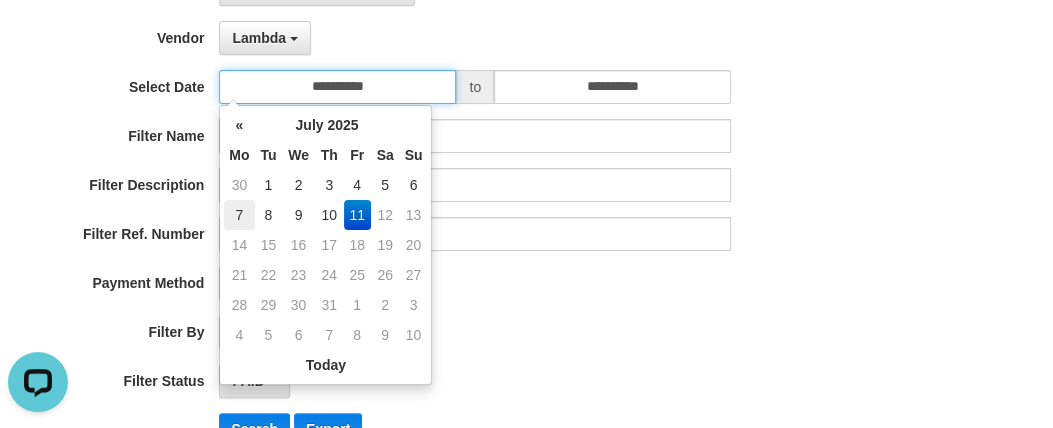 type on "**********" 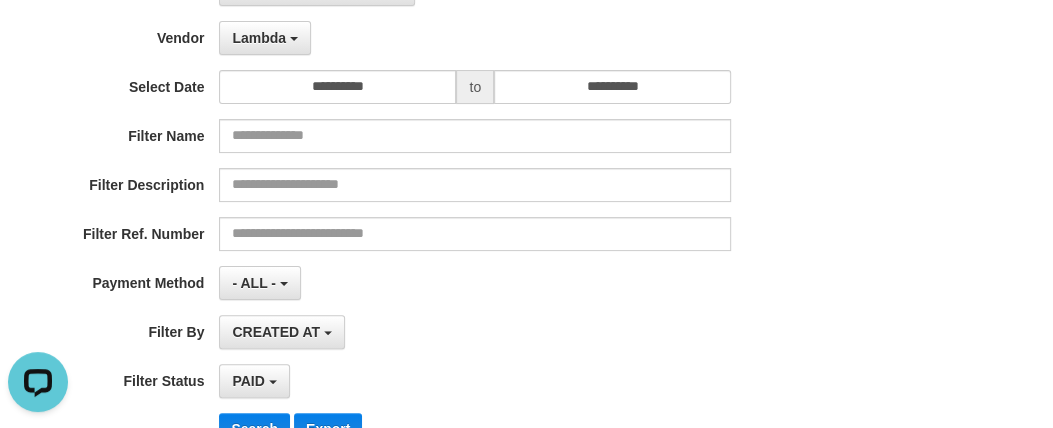 click on "**********" at bounding box center [526, 216] 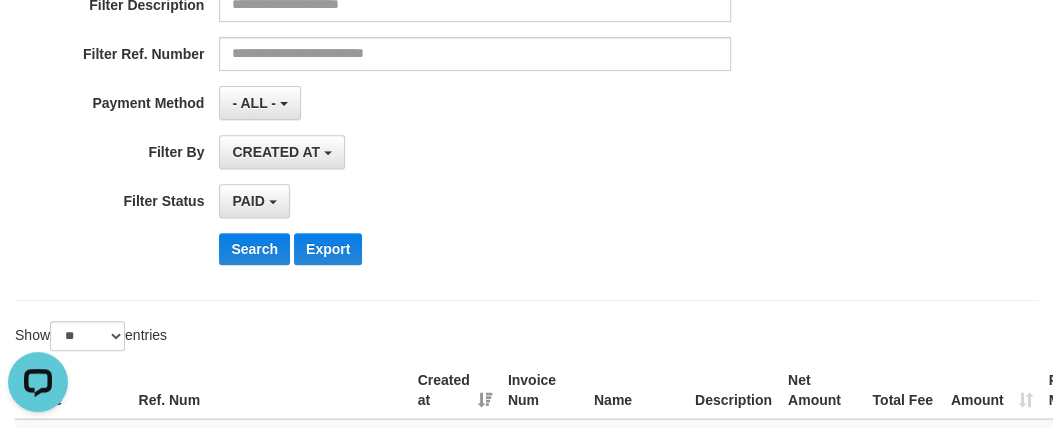 scroll, scrollTop: 363, scrollLeft: 0, axis: vertical 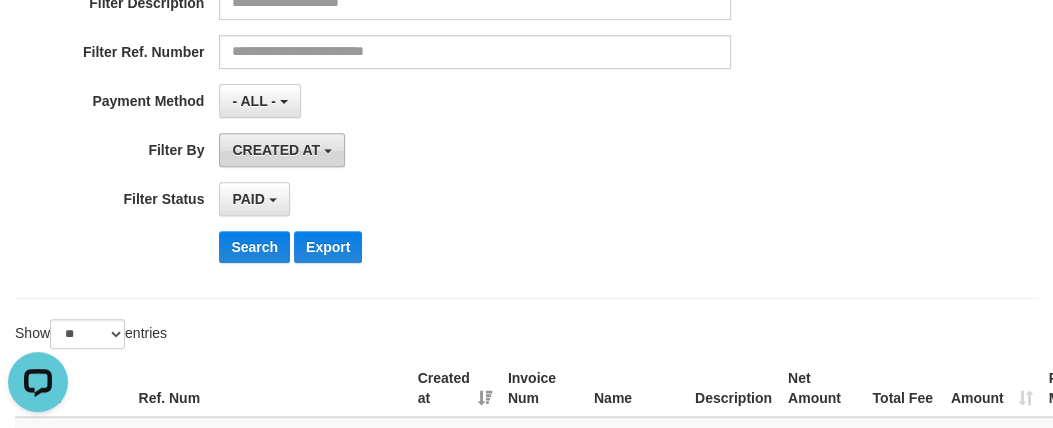 click on "CREATED AT" at bounding box center [276, 150] 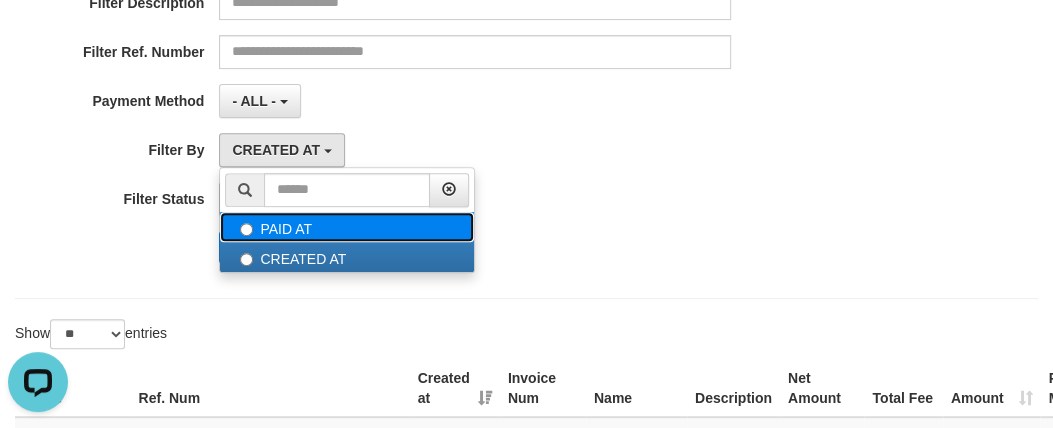 click on "PAID AT" at bounding box center [347, 227] 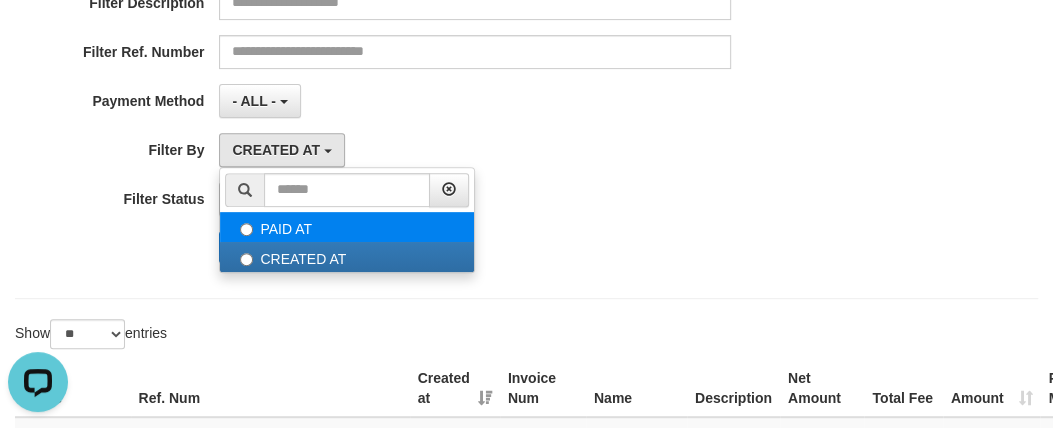 select on "*" 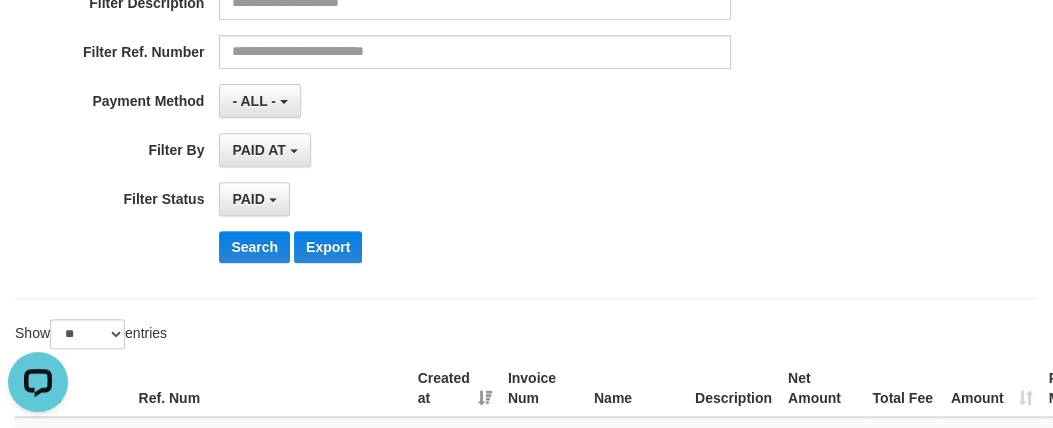 click on "**********" at bounding box center [439, 34] 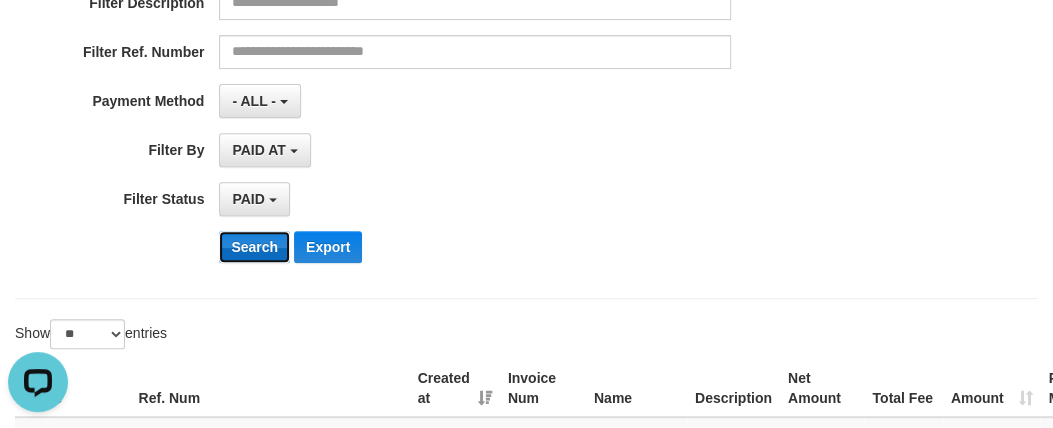 click on "Search" at bounding box center [254, 247] 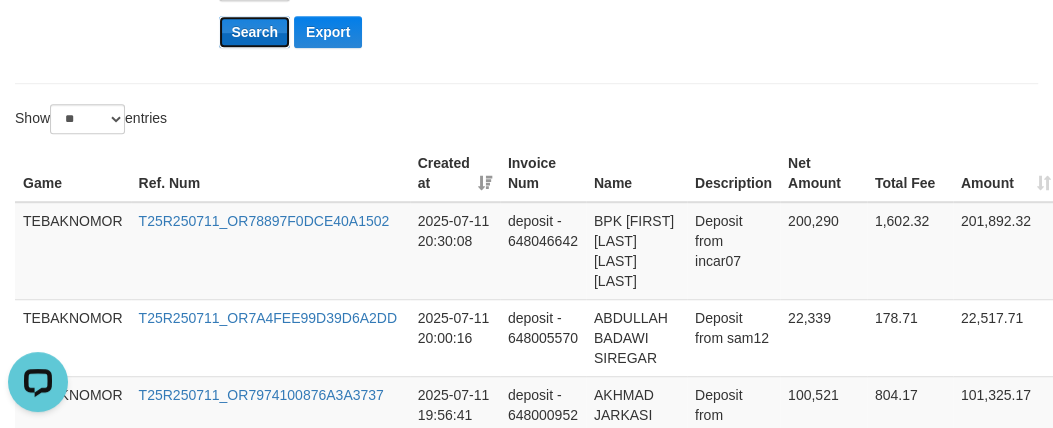 scroll, scrollTop: 545, scrollLeft: 0, axis: vertical 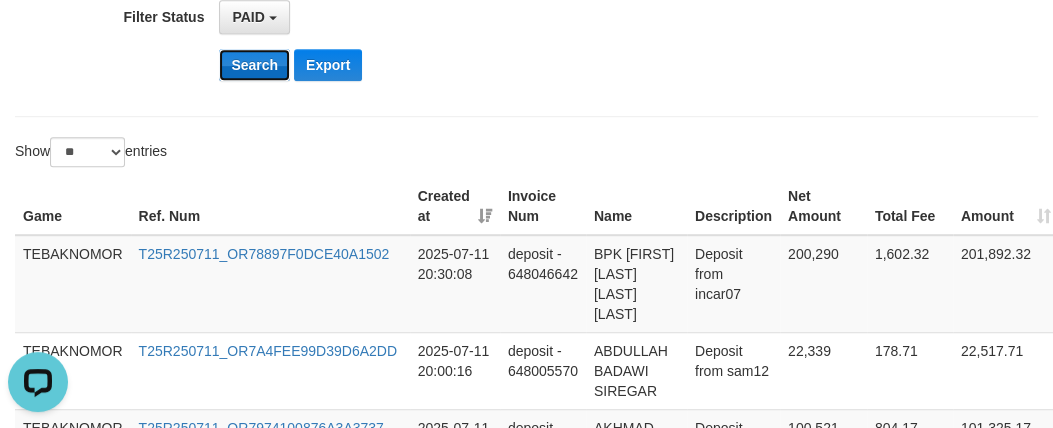 click on "Search" at bounding box center [254, 65] 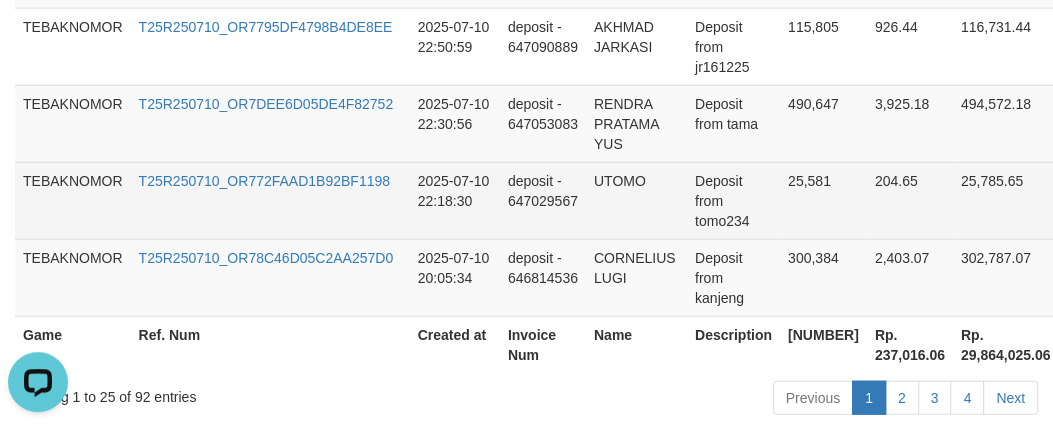 scroll, scrollTop: 2450, scrollLeft: 0, axis: vertical 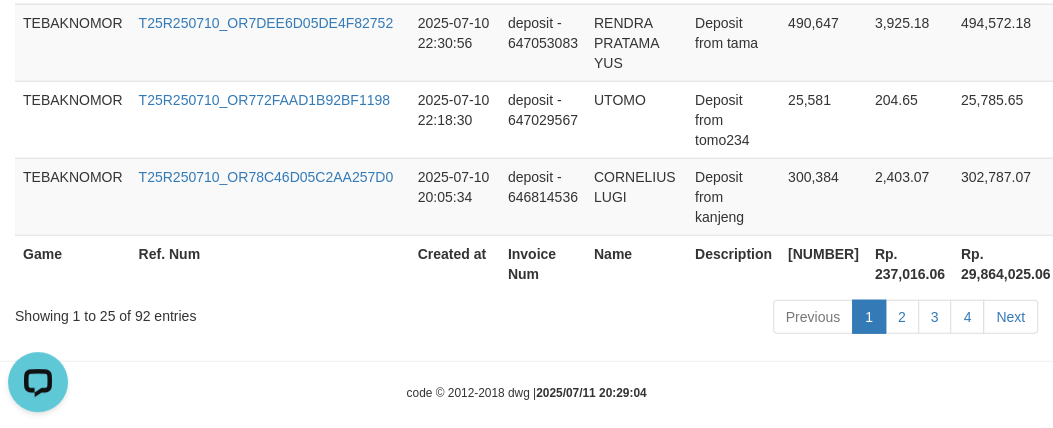 click on "[NUMBER]" at bounding box center (823, 263) 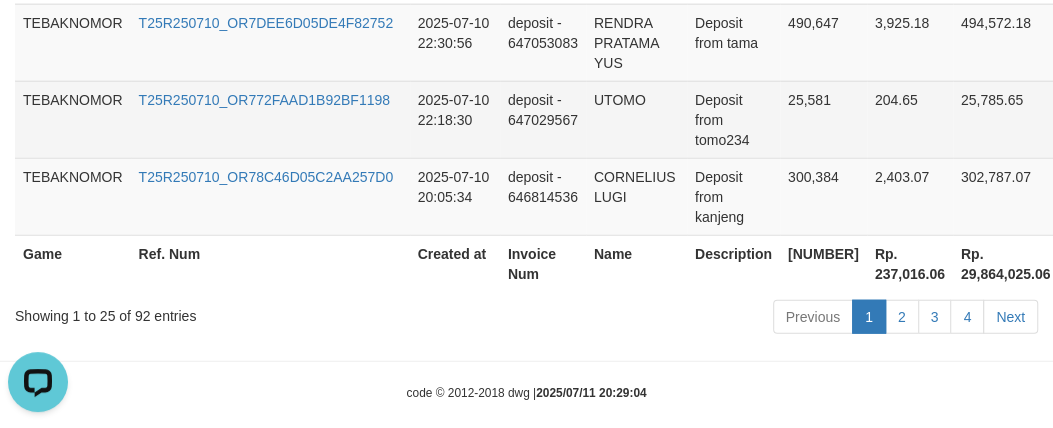 copy on "[NUMBER]" 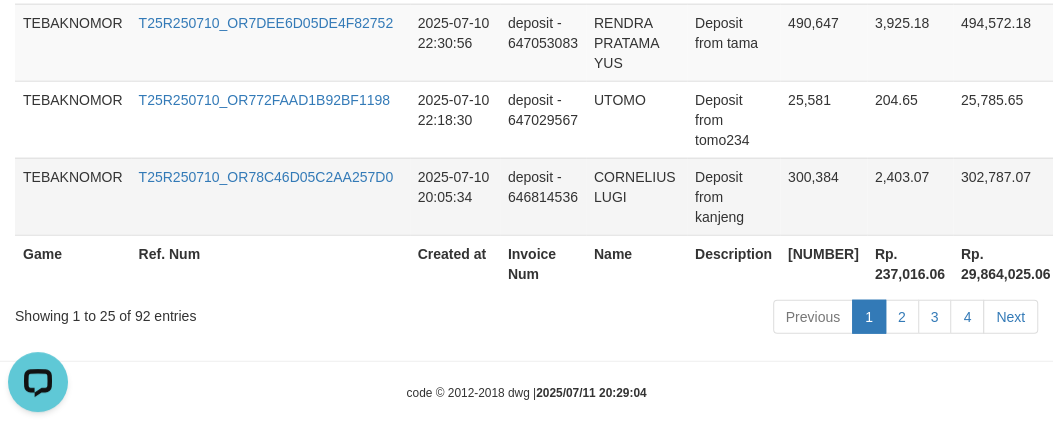 drag, startPoint x: 498, startPoint y: 174, endPoint x: 548, endPoint y: 170, distance: 50.159744 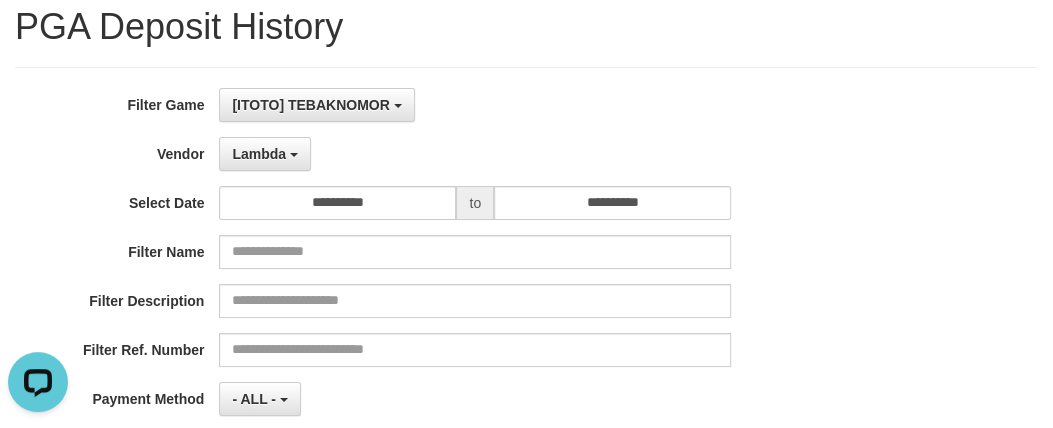 scroll, scrollTop: 0, scrollLeft: 0, axis: both 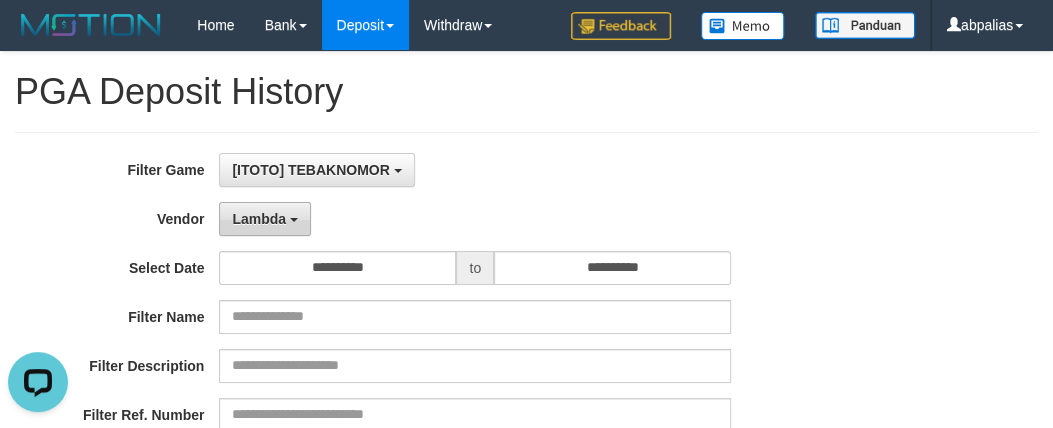click on "Lambda" at bounding box center [265, 219] 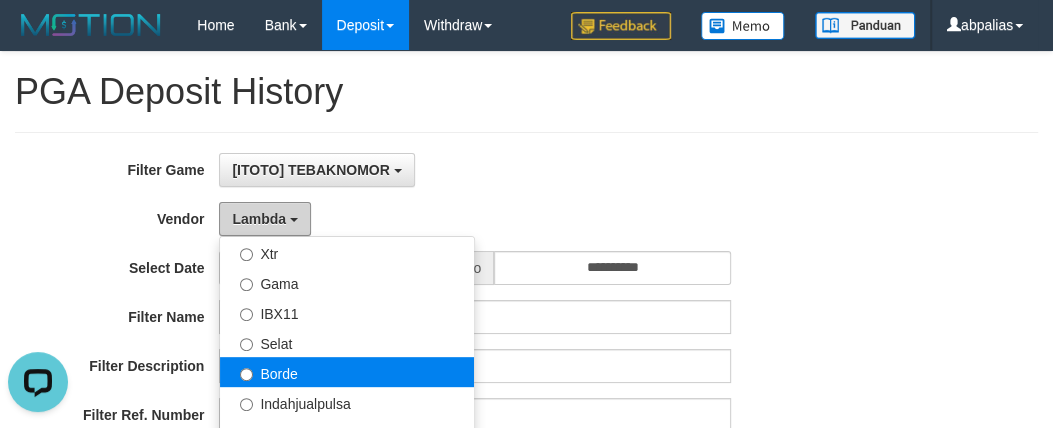 scroll, scrollTop: 503, scrollLeft: 0, axis: vertical 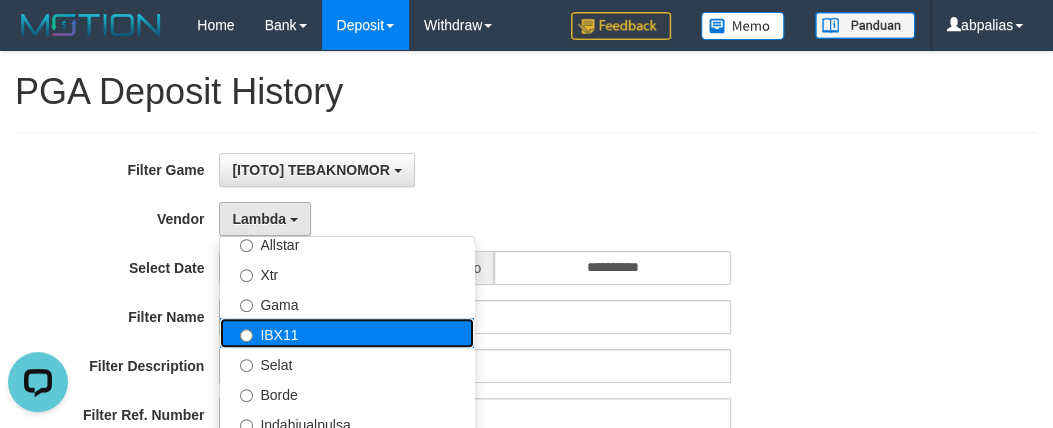click on "IBX11" at bounding box center [347, 333] 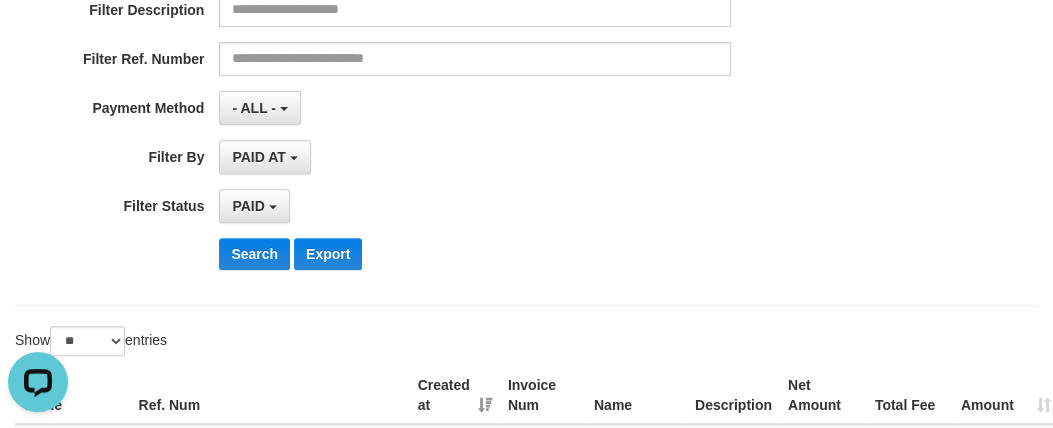 scroll, scrollTop: 454, scrollLeft: 0, axis: vertical 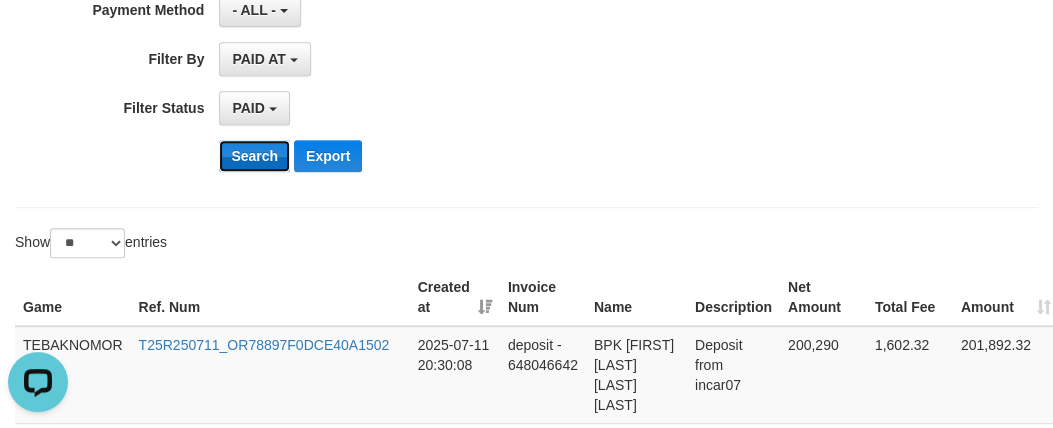 click on "Search" at bounding box center (254, 156) 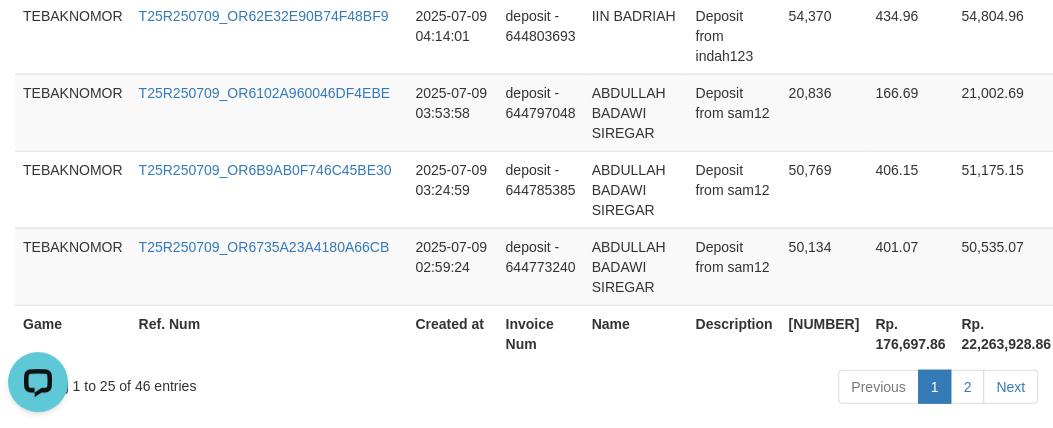 scroll, scrollTop: 2470, scrollLeft: 0, axis: vertical 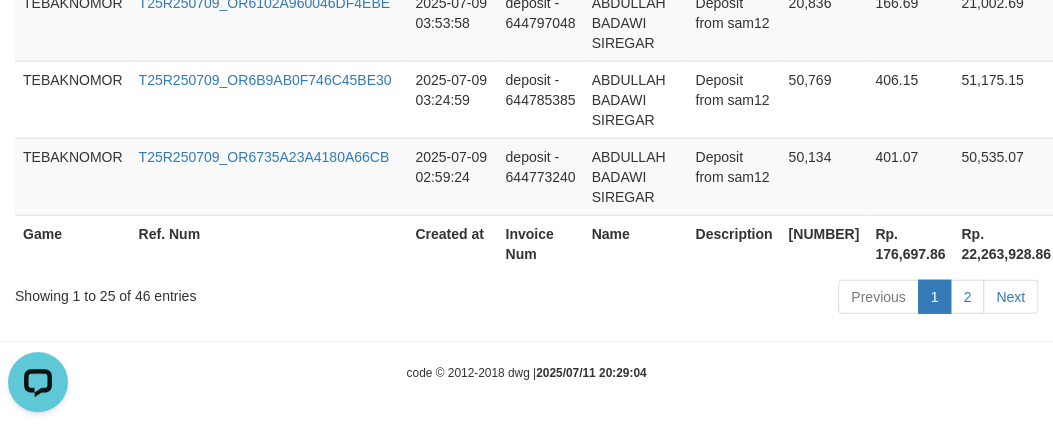 click on "[NUMBER]" at bounding box center [823, 243] 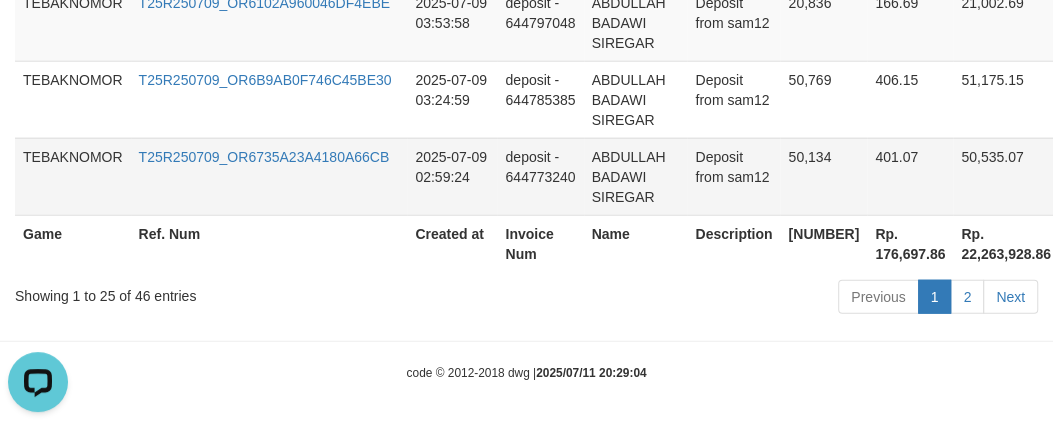 click on "2025-07-09 02:59:24" at bounding box center [452, 176] 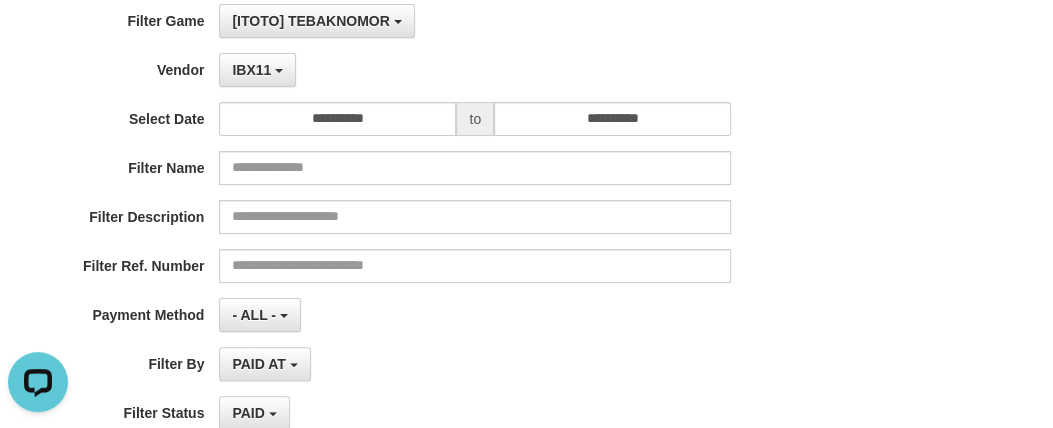 scroll, scrollTop: 0, scrollLeft: 0, axis: both 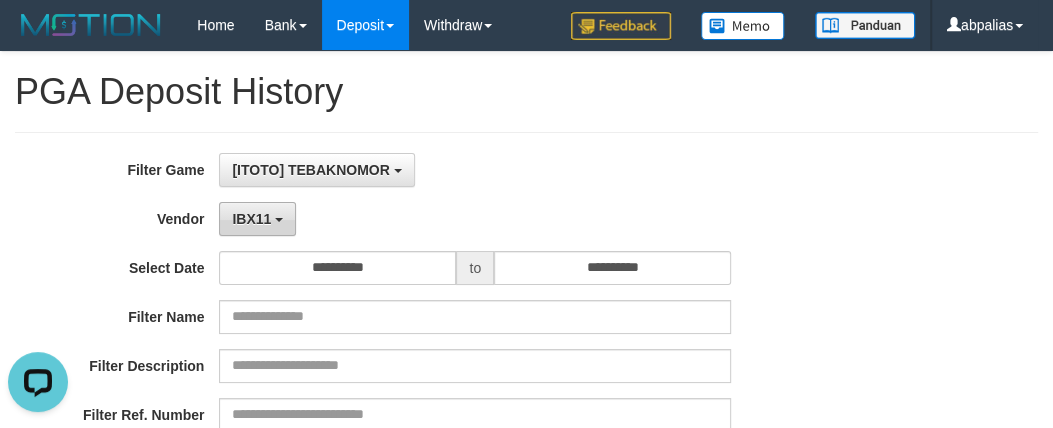 click on "IBX11" at bounding box center [257, 219] 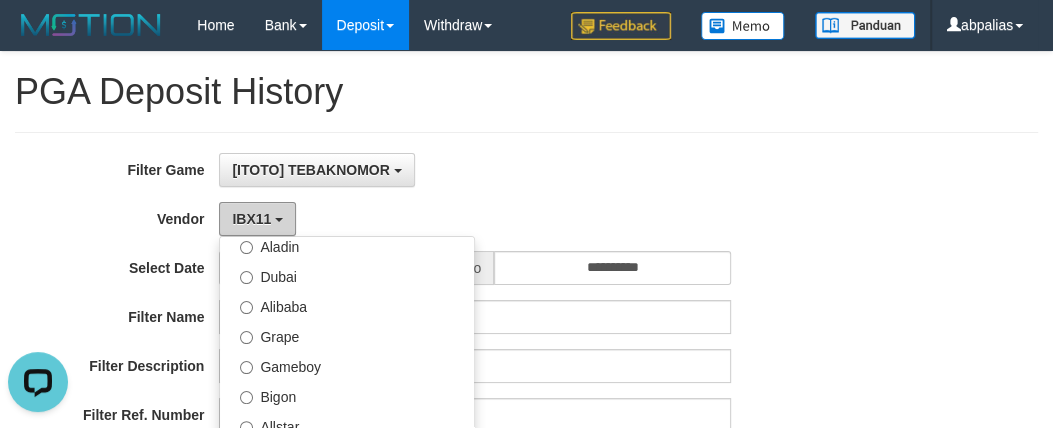 scroll, scrollTop: 230, scrollLeft: 0, axis: vertical 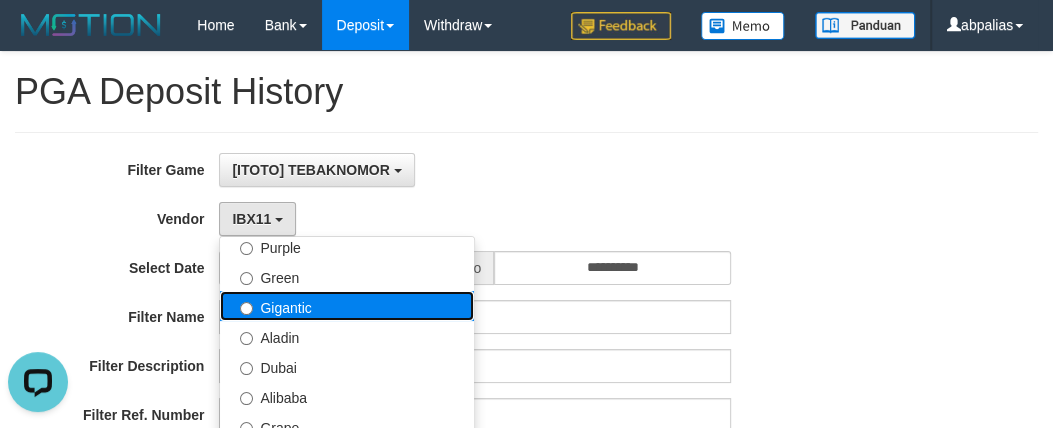 click on "Gigantic" at bounding box center (347, 306) 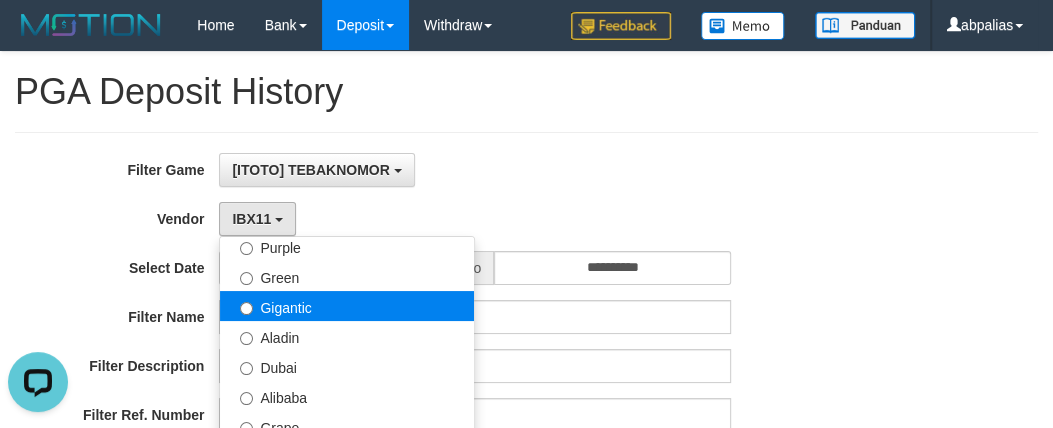 select on "**********" 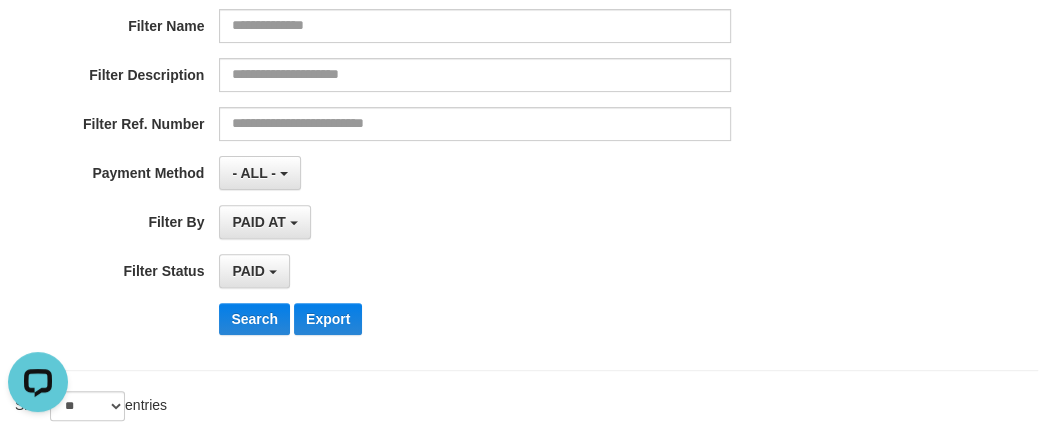 scroll, scrollTop: 545, scrollLeft: 0, axis: vertical 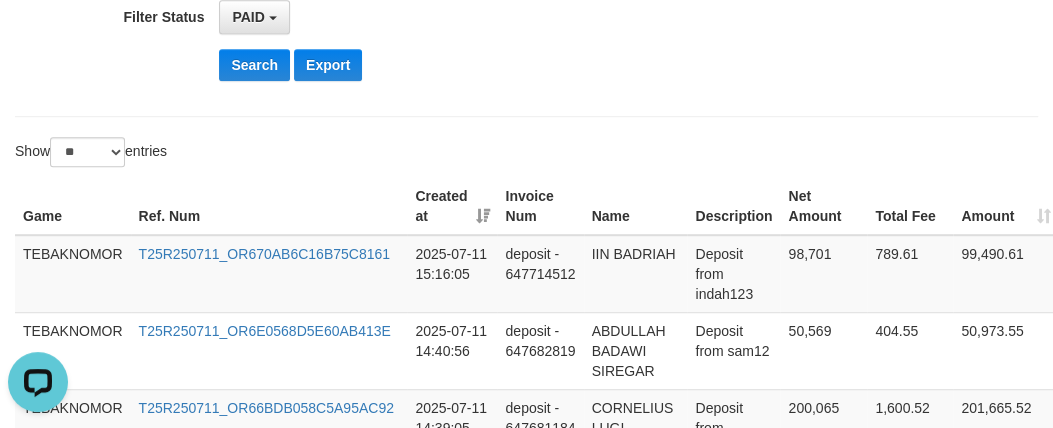 click on "**********" at bounding box center [439, -148] 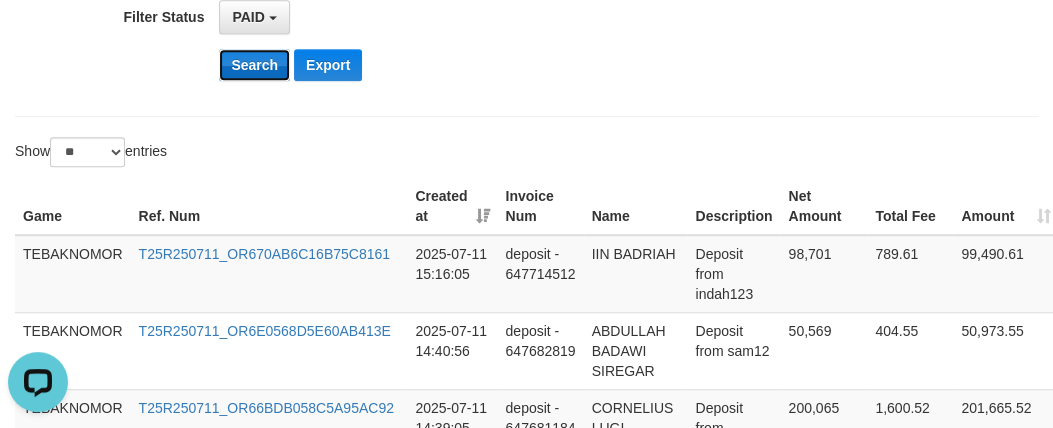 click on "Search" at bounding box center (254, 65) 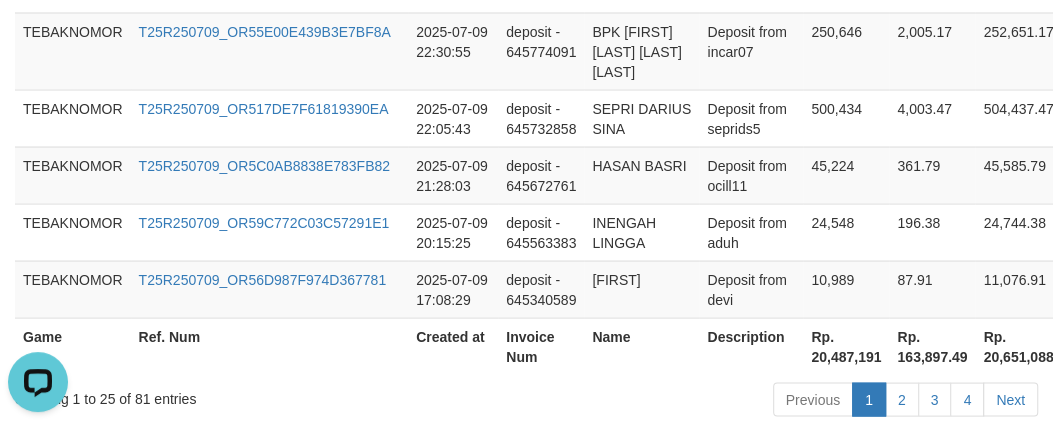 scroll, scrollTop: 2050, scrollLeft: 0, axis: vertical 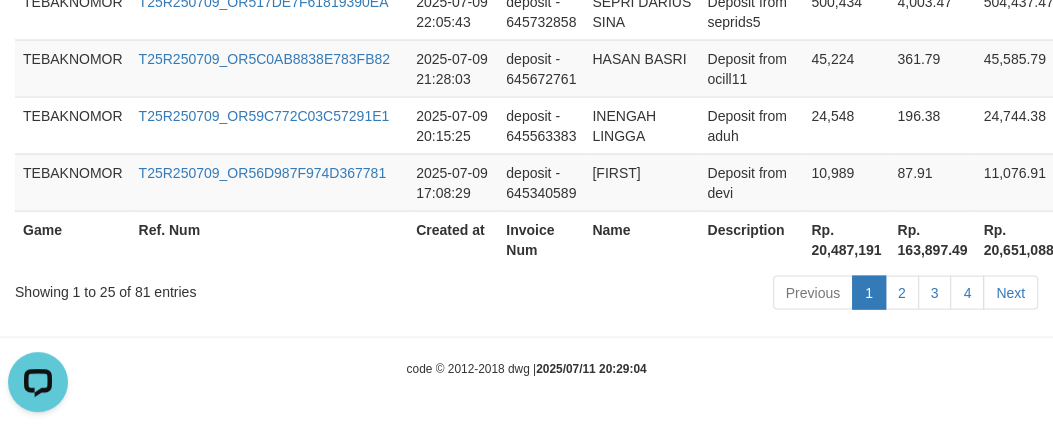click on "Rp. 20,487,191" at bounding box center [846, 239] 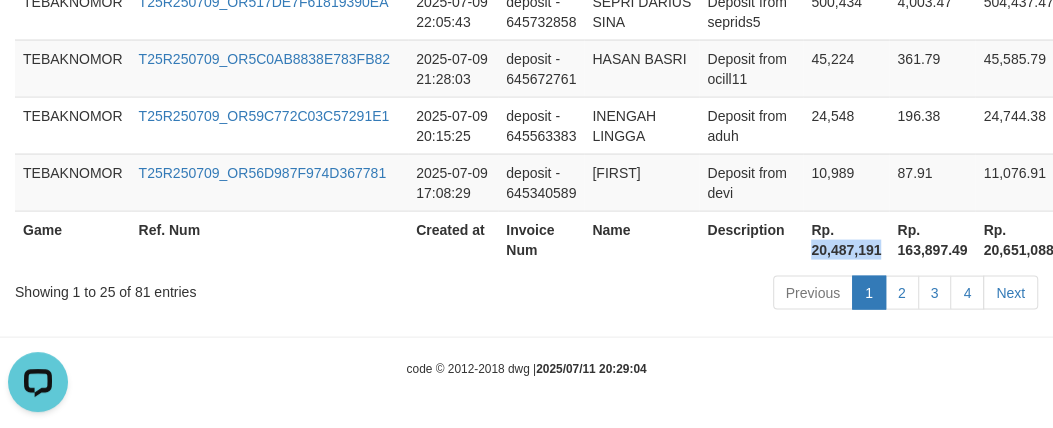 click on "Rp. 20,487,191" at bounding box center (846, 239) 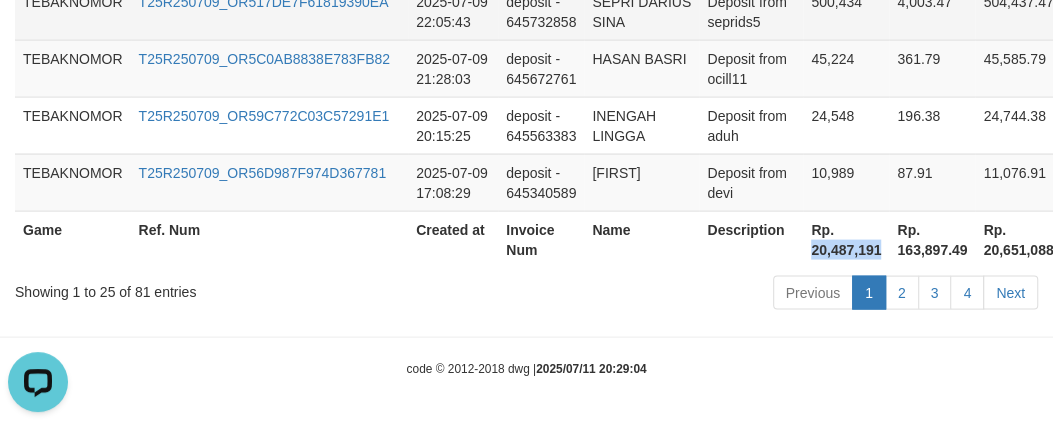 copy on "[NUMBER]" 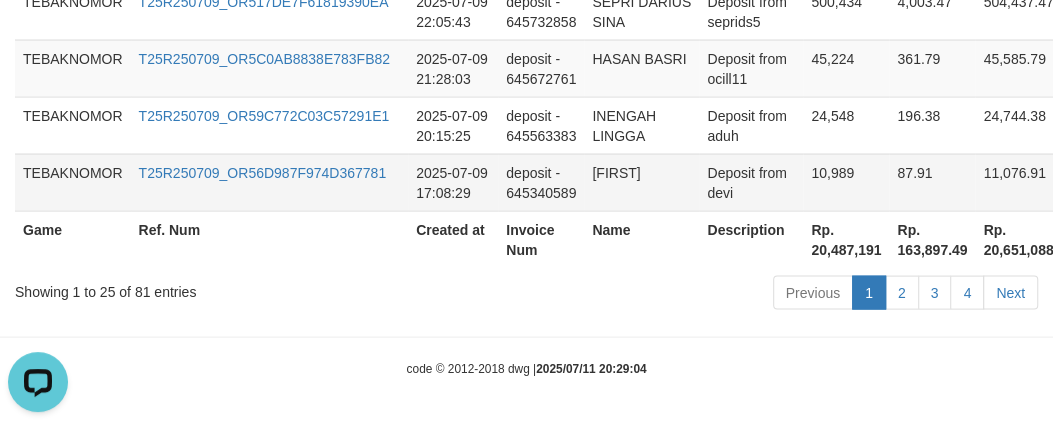 click on "Deposit from devi" at bounding box center [751, 182] 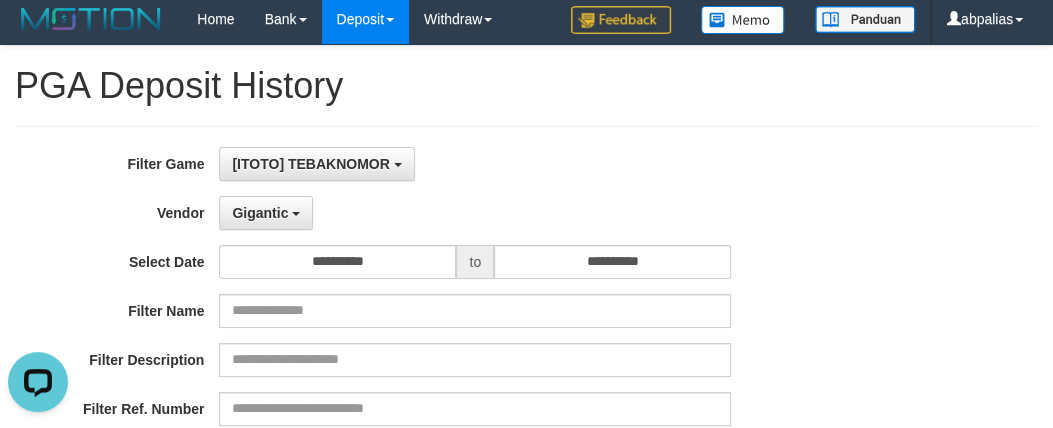scroll, scrollTop: 0, scrollLeft: 0, axis: both 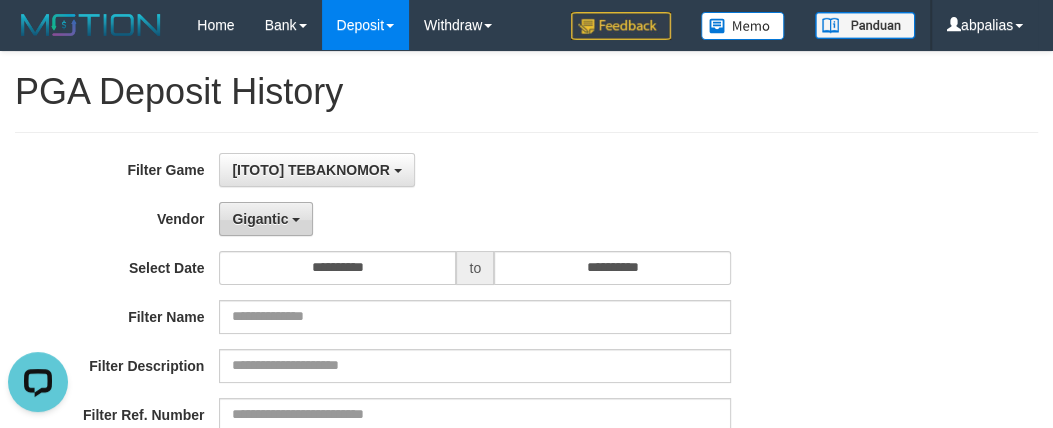 click on "Gigantic" at bounding box center [260, 219] 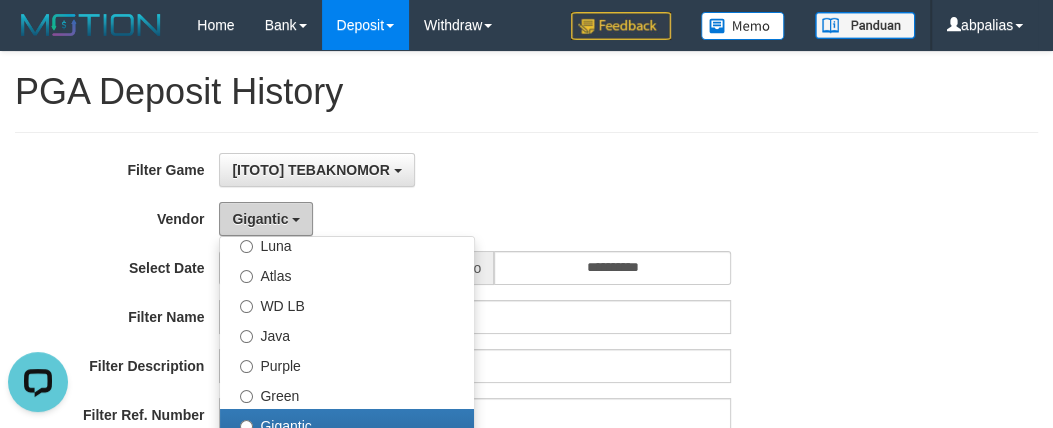 scroll, scrollTop: 0, scrollLeft: 0, axis: both 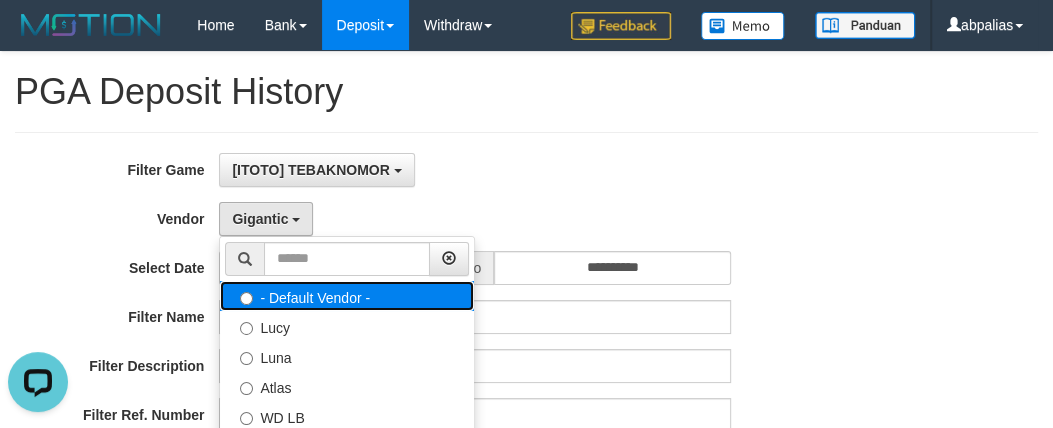 click on "- Default Vendor -" at bounding box center (347, 296) 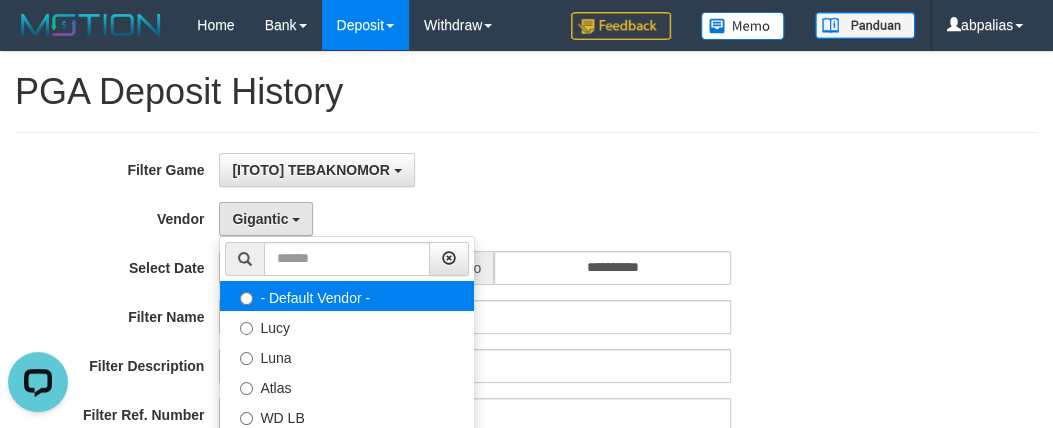 select 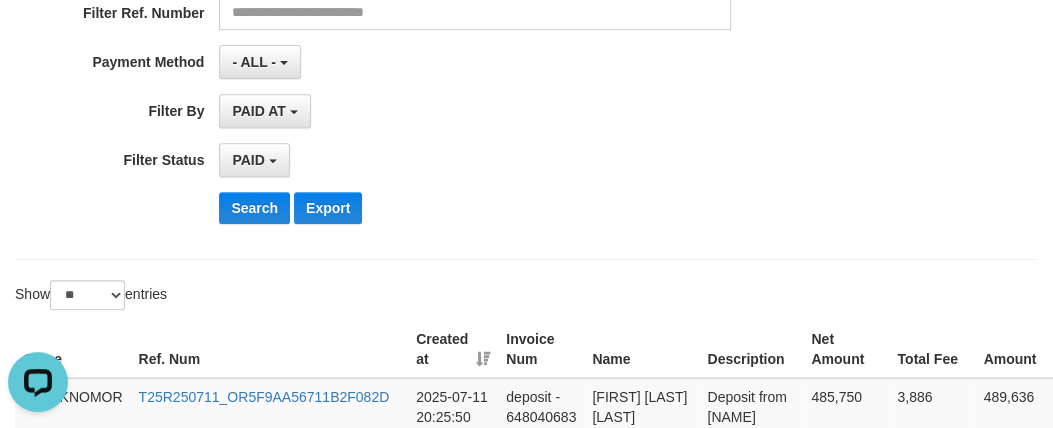 scroll, scrollTop: 454, scrollLeft: 0, axis: vertical 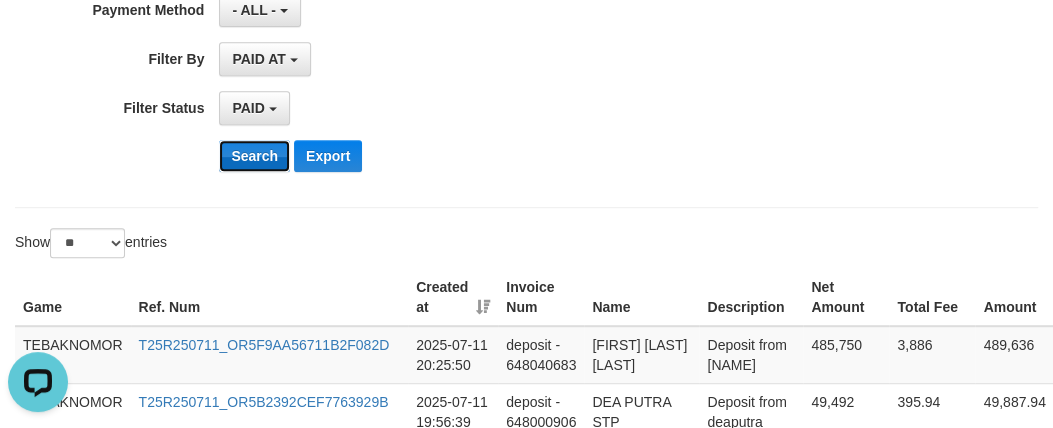 click on "Search" at bounding box center (254, 156) 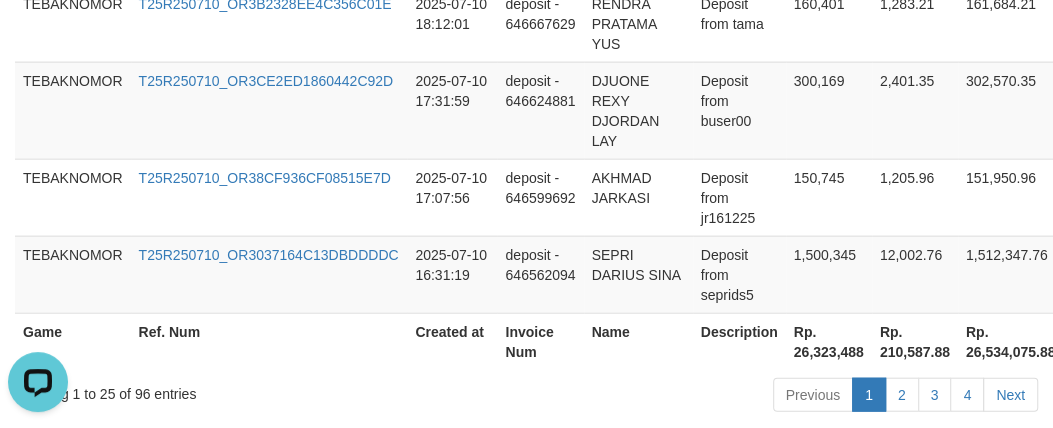 scroll, scrollTop: 2363, scrollLeft: 0, axis: vertical 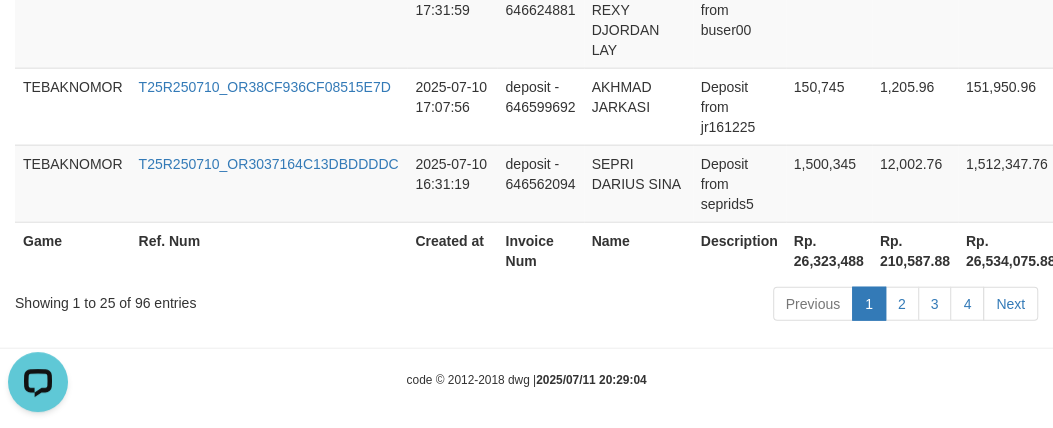 click on "Rp. 26,323,488" at bounding box center (829, 250) 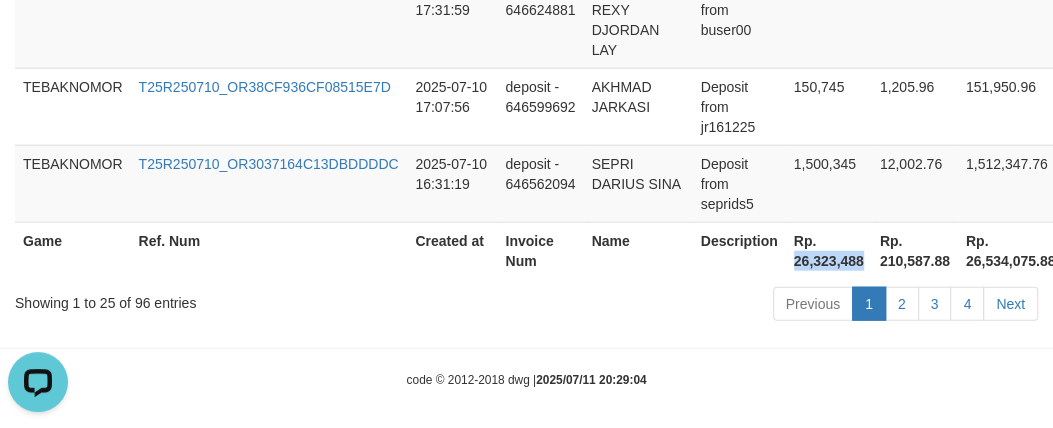 click on "Rp. 26,323,488" at bounding box center [829, 250] 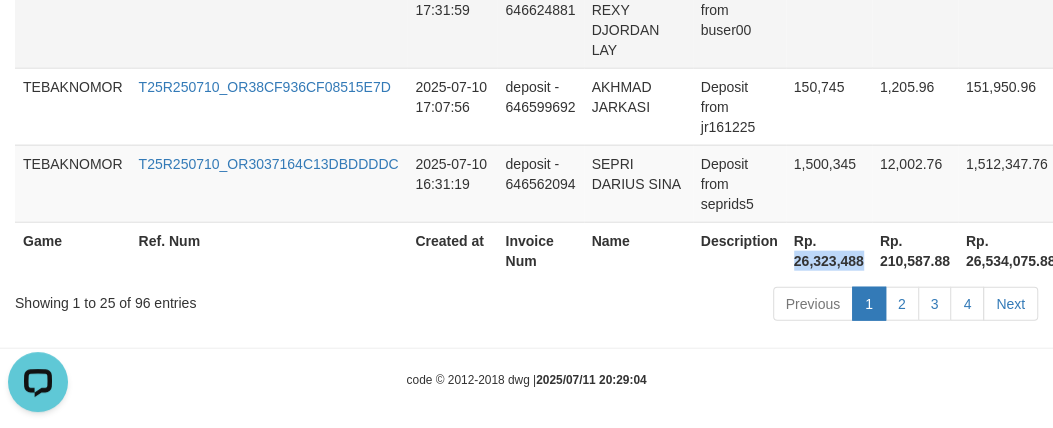 copy on "[NUMBER]" 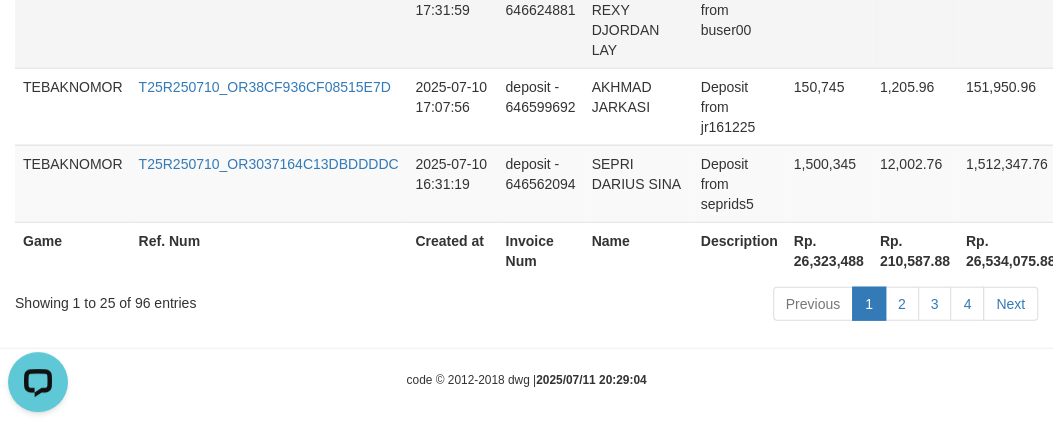 drag, startPoint x: 765, startPoint y: 142, endPoint x: 548, endPoint y: 12, distance: 252.96046 